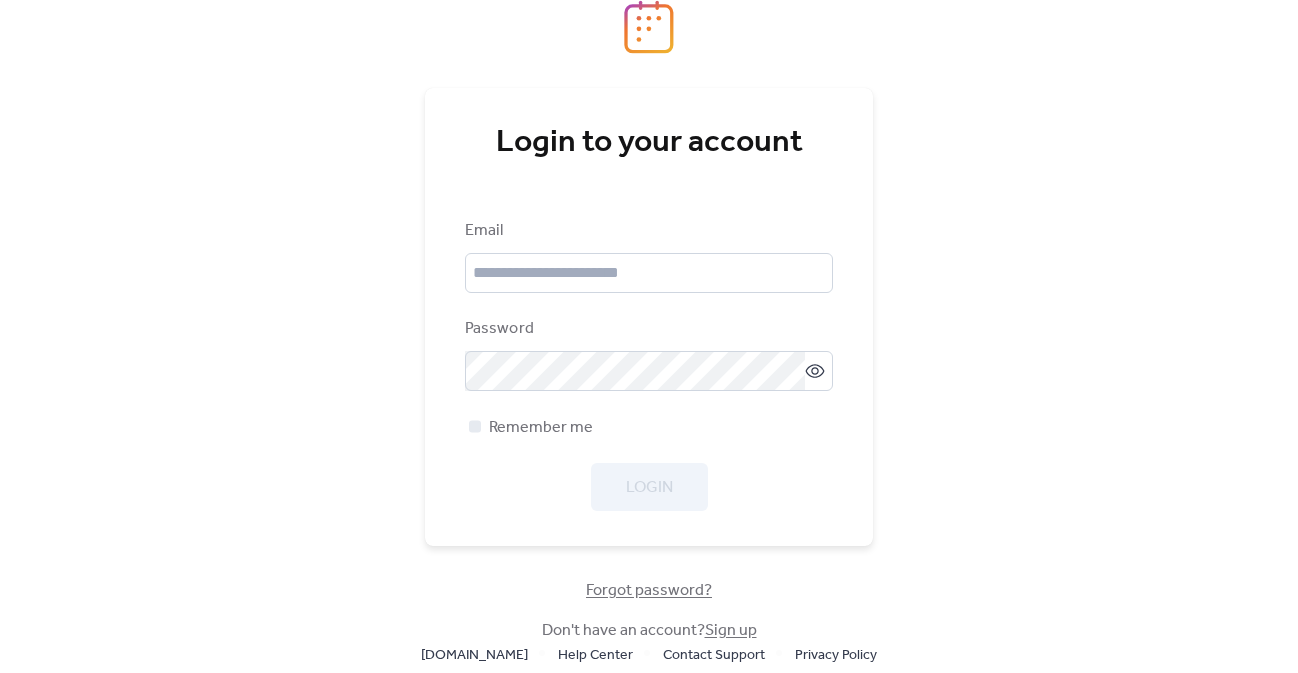 scroll, scrollTop: 0, scrollLeft: 0, axis: both 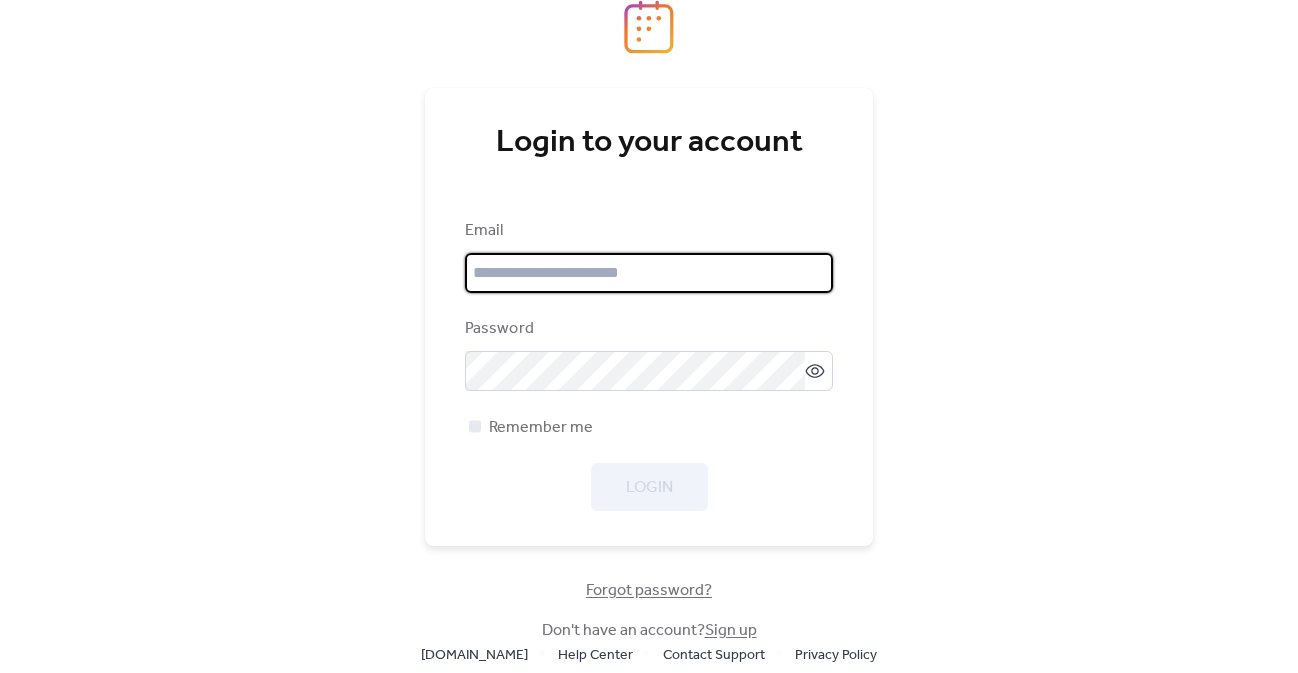 click at bounding box center [649, 273] 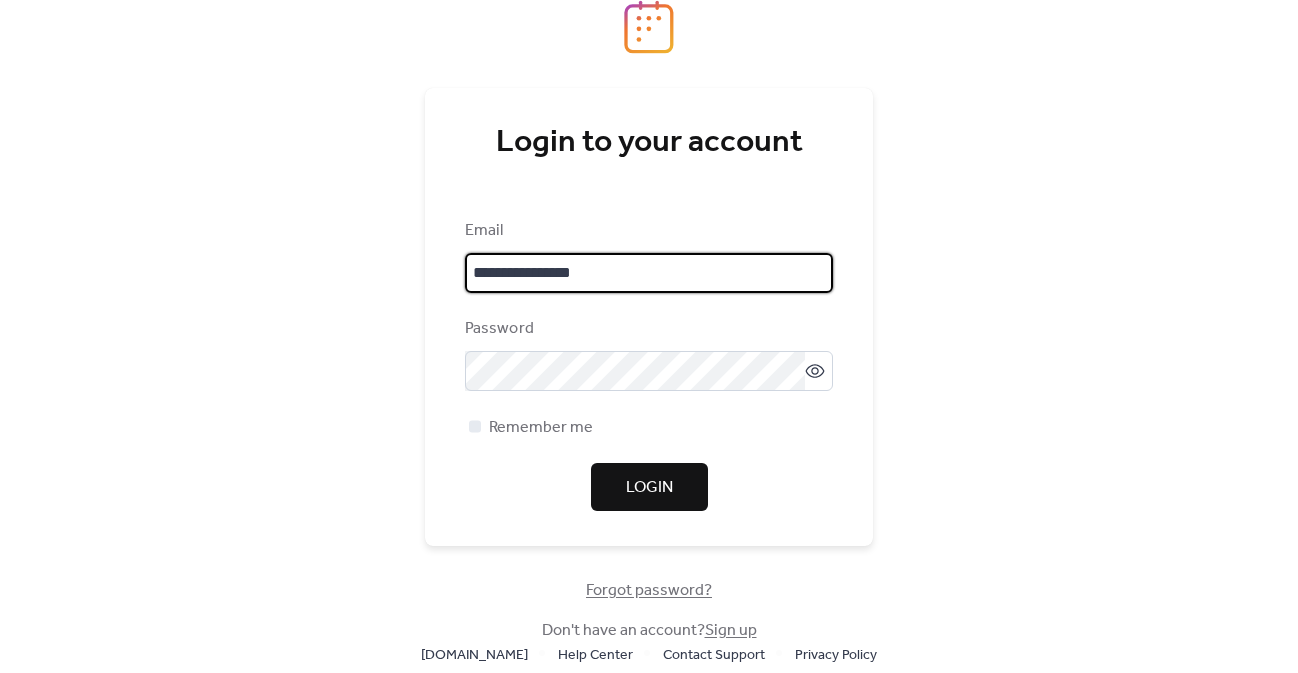 click on "Login" at bounding box center (649, 488) 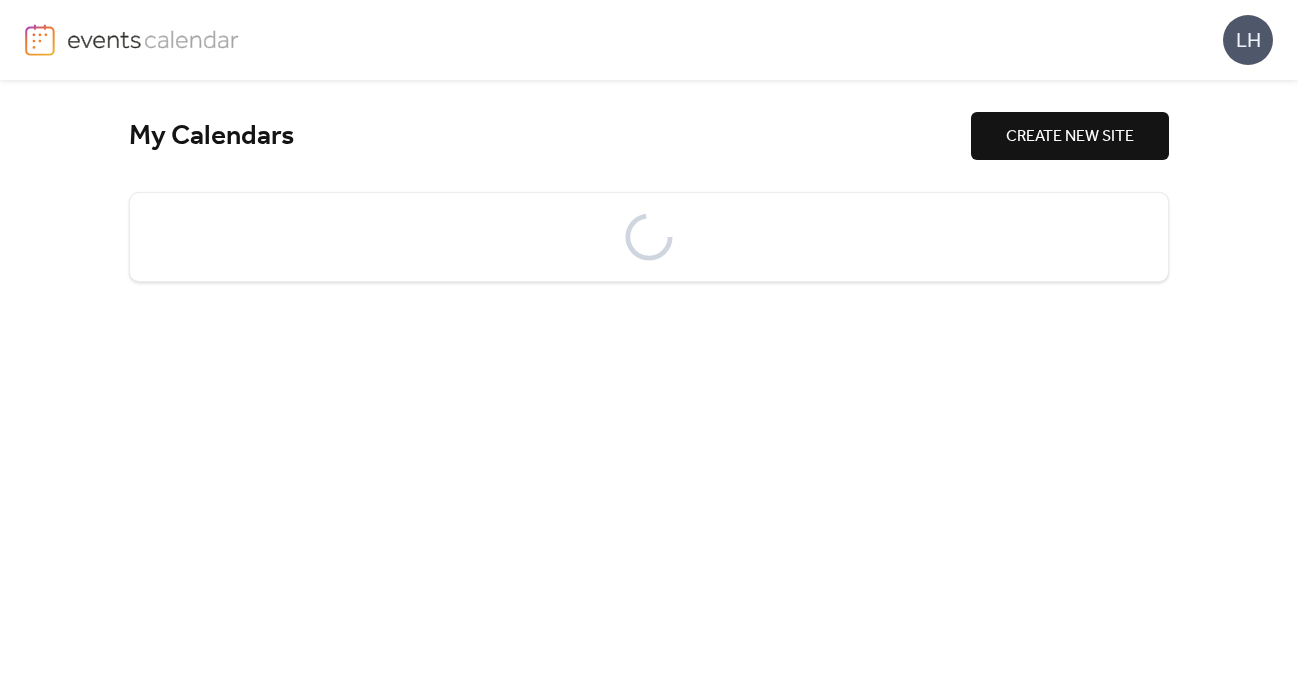 scroll, scrollTop: 0, scrollLeft: 0, axis: both 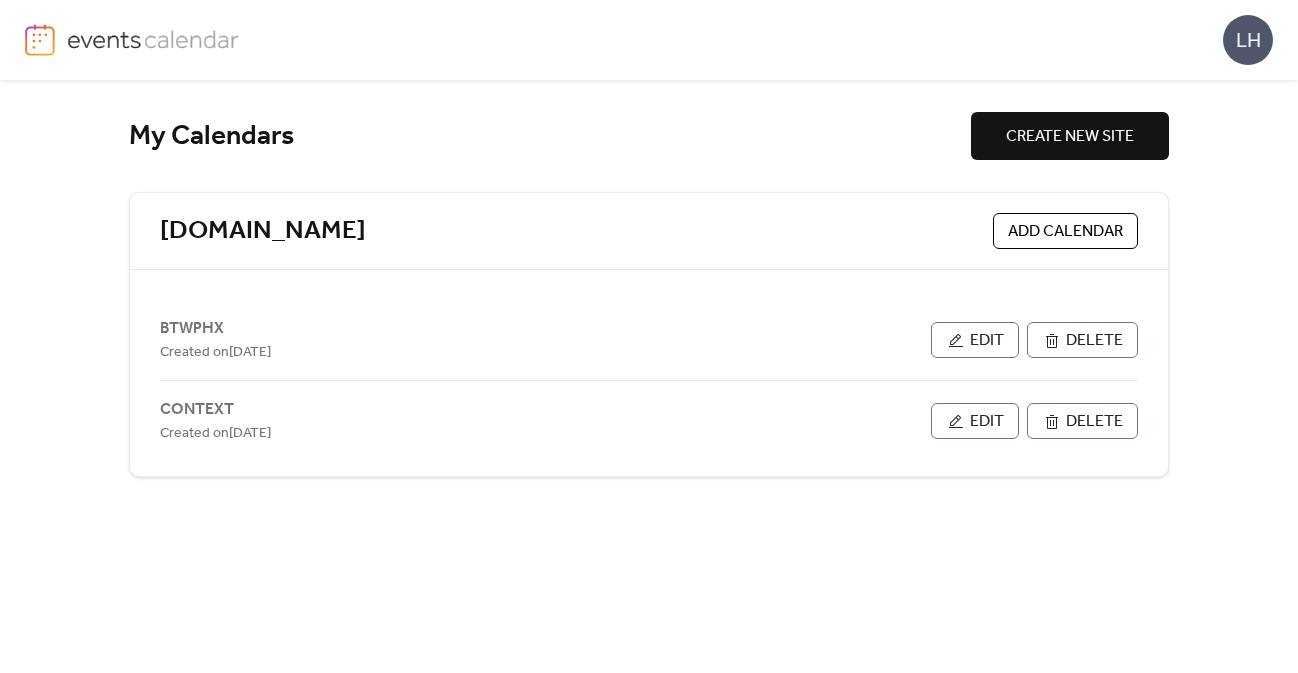 click on "My Calendars Create new site [DOMAIN_NAME] Add Calendar BTWPHX Created on  [DATE] Edit Delete CONTEXT Created on  [DATE] Edit Delete" at bounding box center (649, 376) 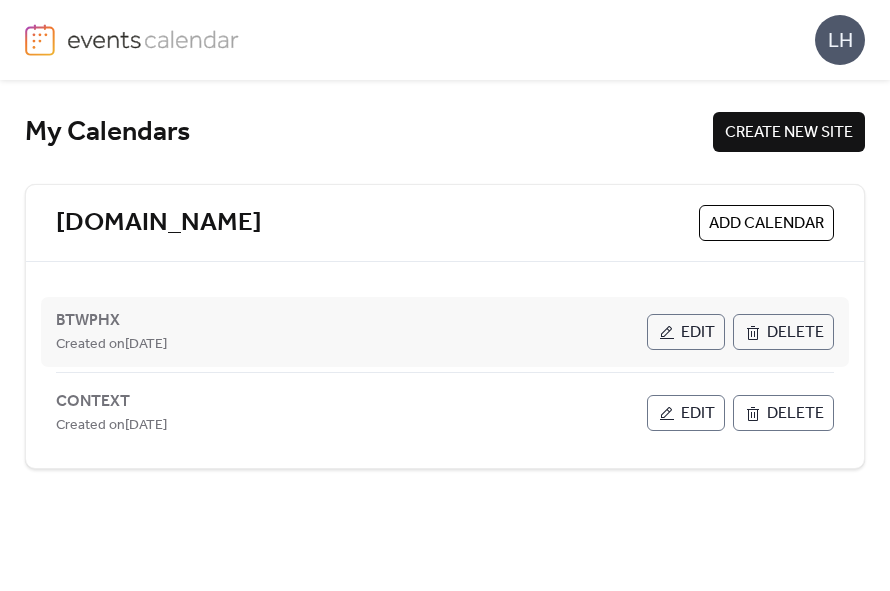 click on "Edit" at bounding box center [698, 333] 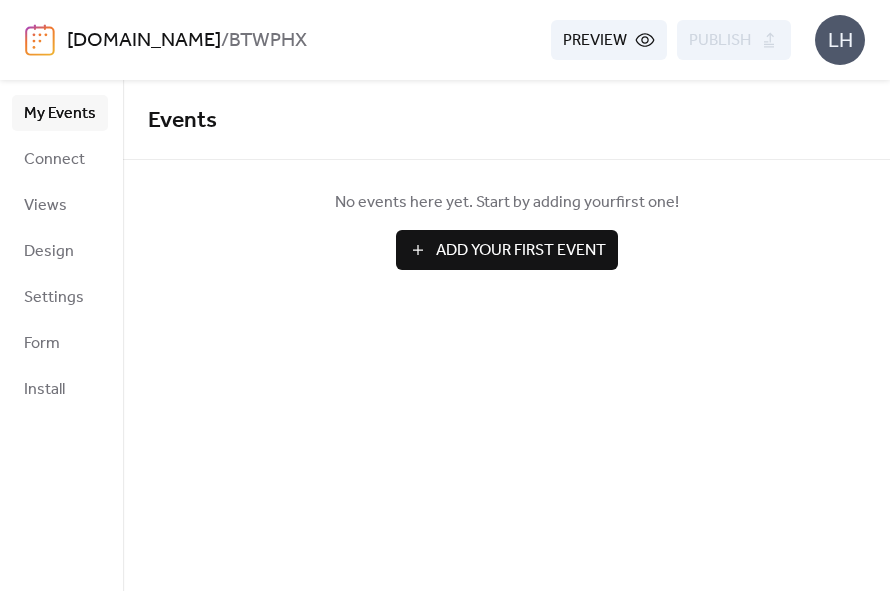 click on "Add Your First Event" at bounding box center [521, 251] 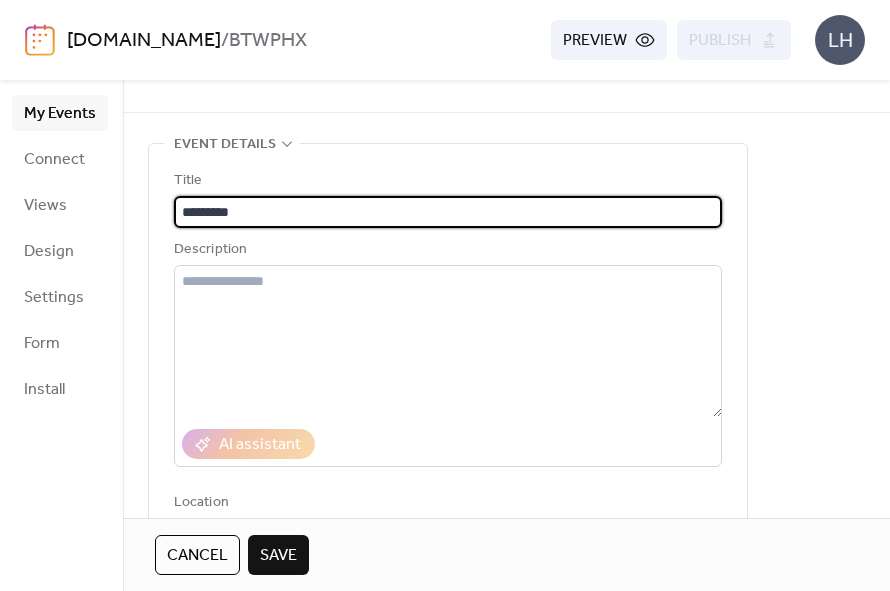 scroll, scrollTop: 48, scrollLeft: 0, axis: vertical 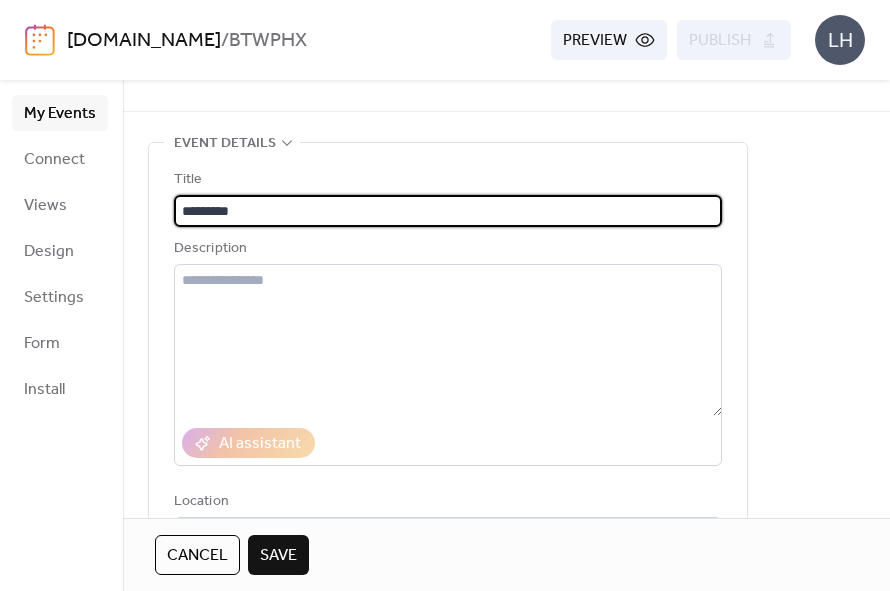 click on "*********" at bounding box center (448, 211) 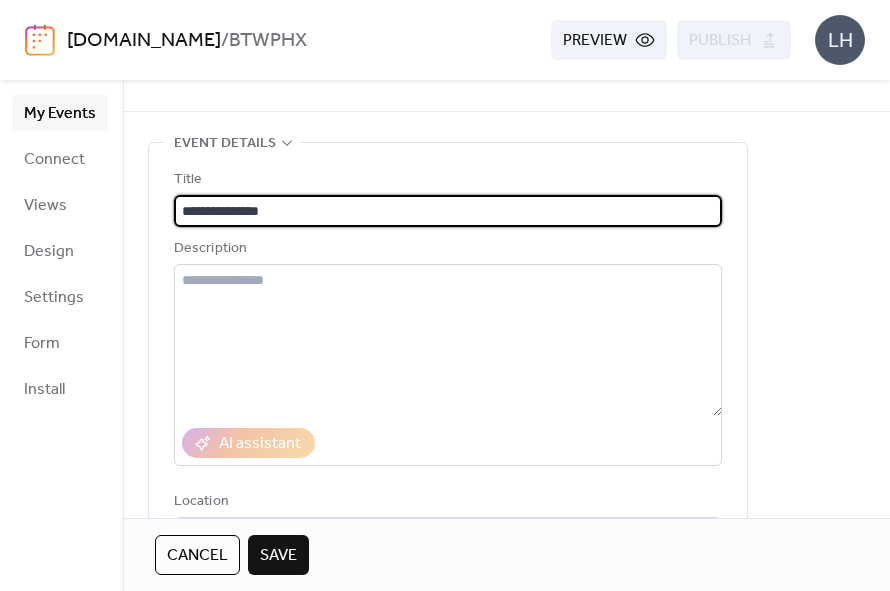 click on "**********" at bounding box center (448, 211) 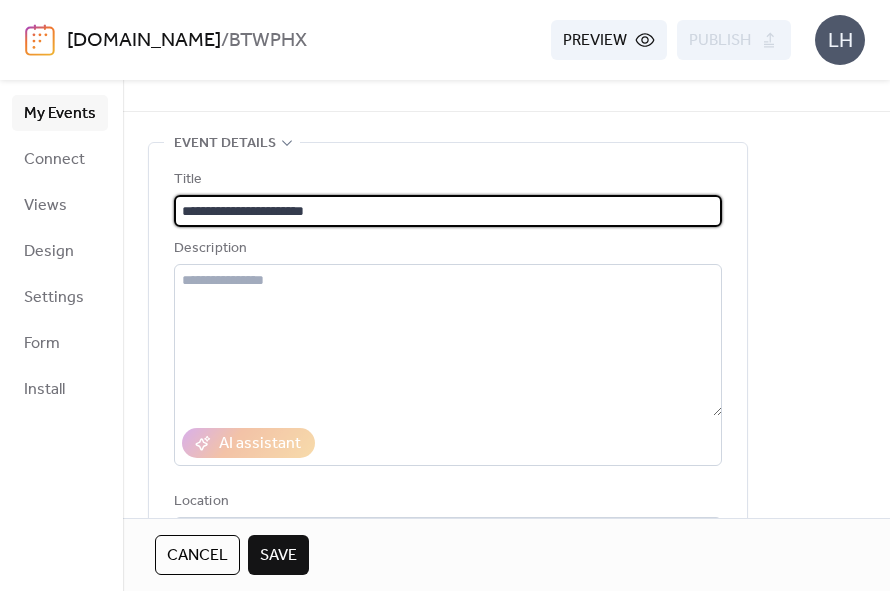 drag, startPoint x: 273, startPoint y: 208, endPoint x: 222, endPoint y: 209, distance: 51.009804 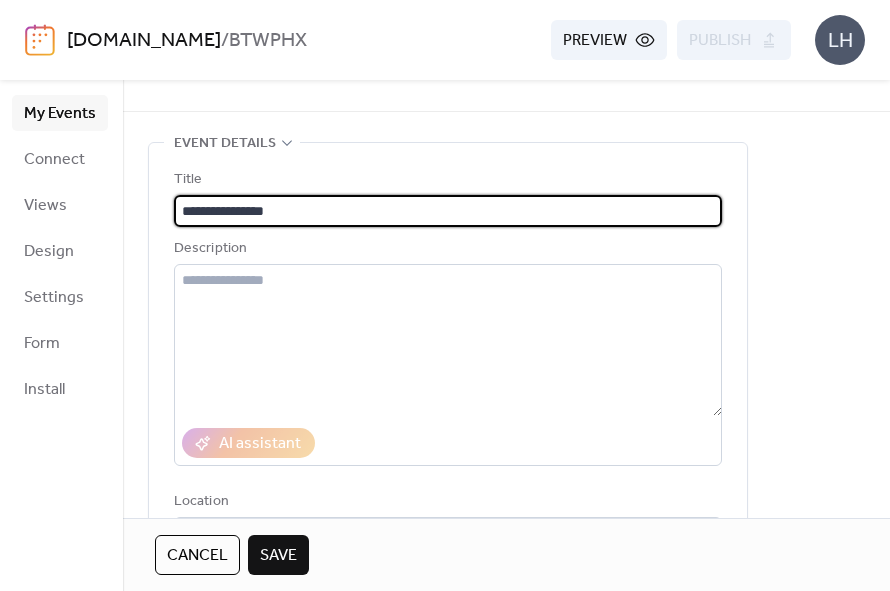 click on "**********" at bounding box center (448, 211) 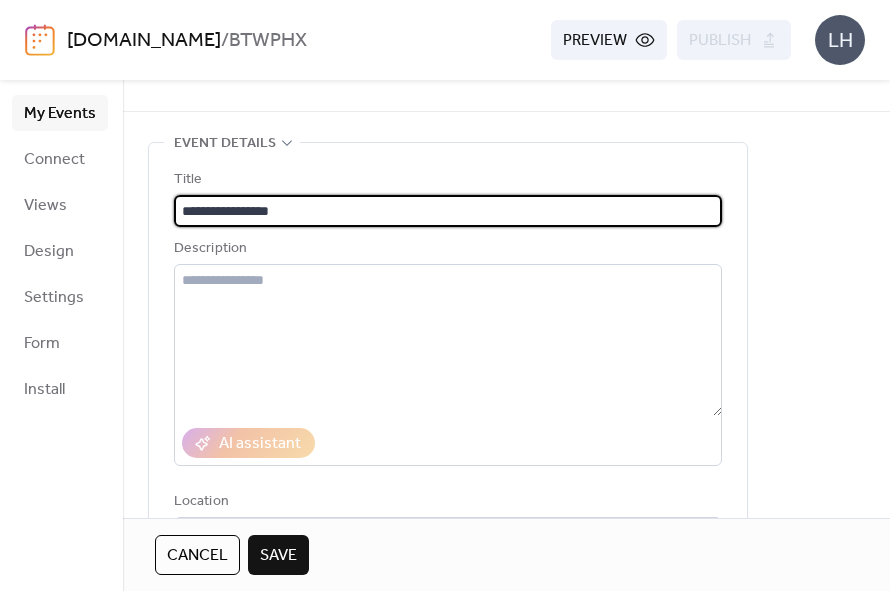 click on "**********" at bounding box center (448, 211) 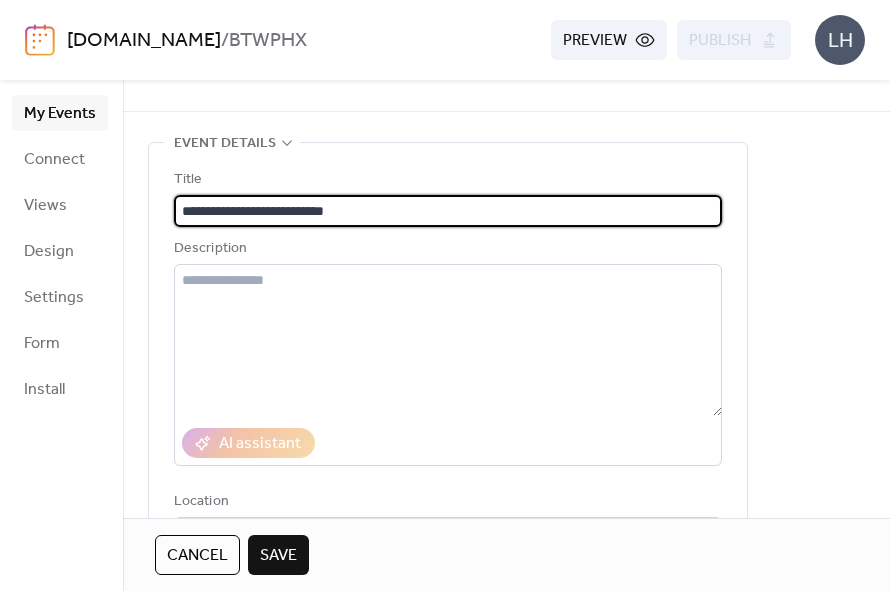 scroll, scrollTop: 0, scrollLeft: 0, axis: both 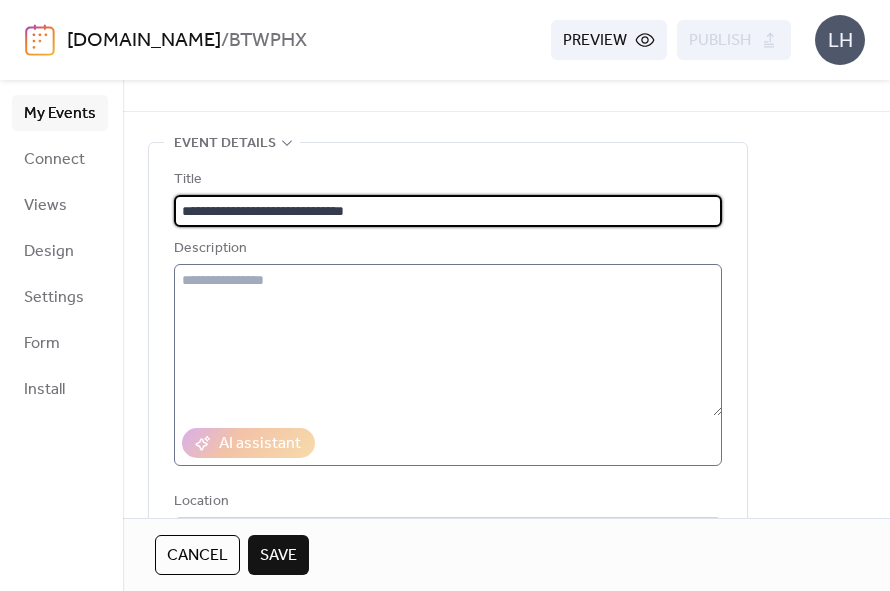 type on "**********" 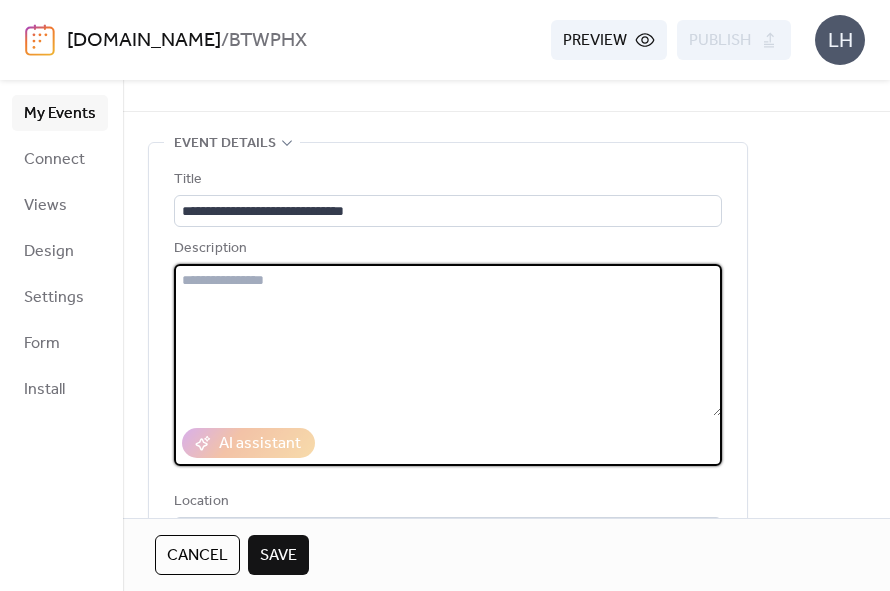click at bounding box center (448, 340) 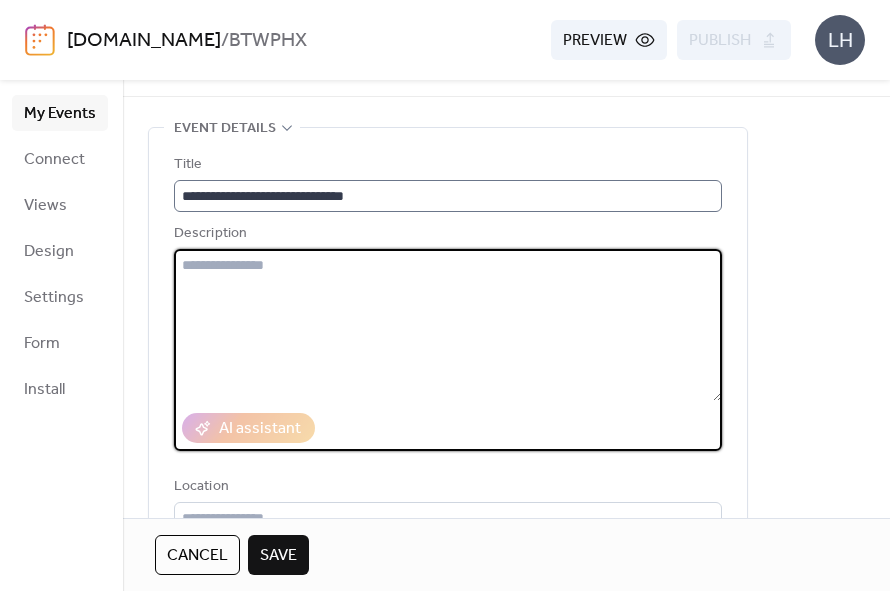 scroll, scrollTop: 1, scrollLeft: 0, axis: vertical 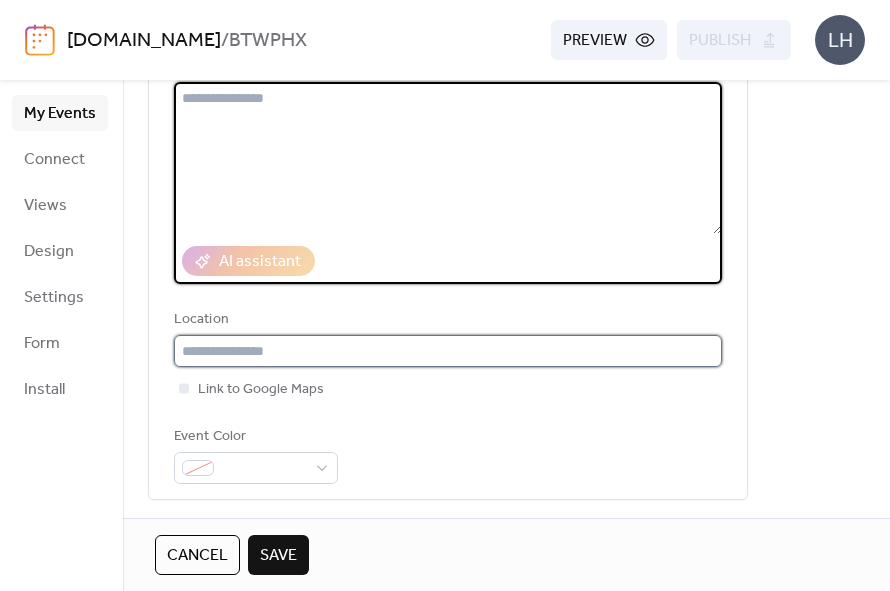 click at bounding box center [448, 351] 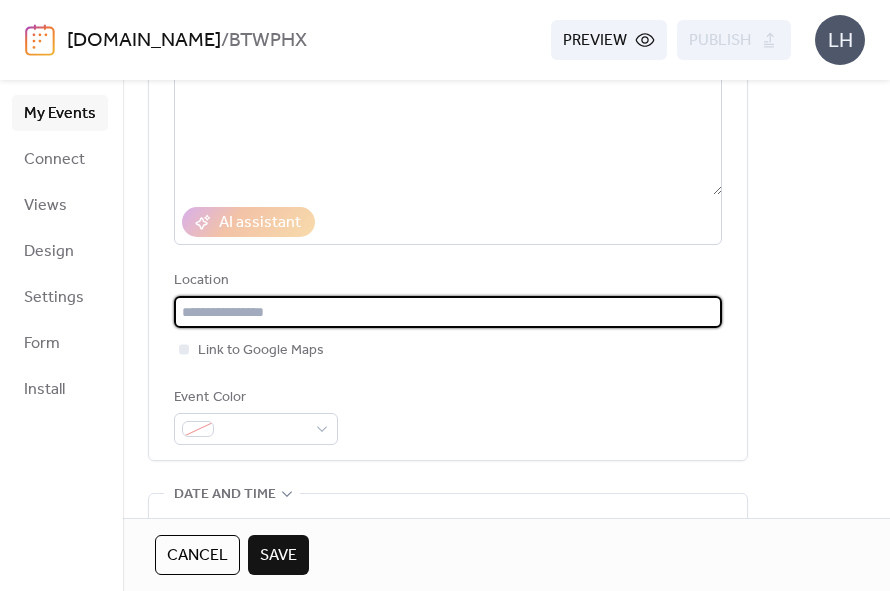 scroll, scrollTop: 309, scrollLeft: 0, axis: vertical 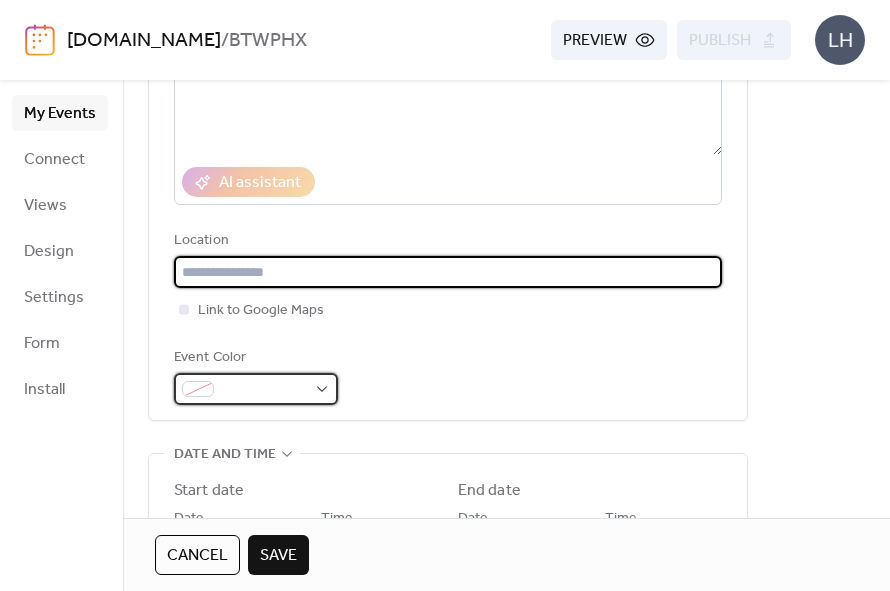 click at bounding box center (264, 390) 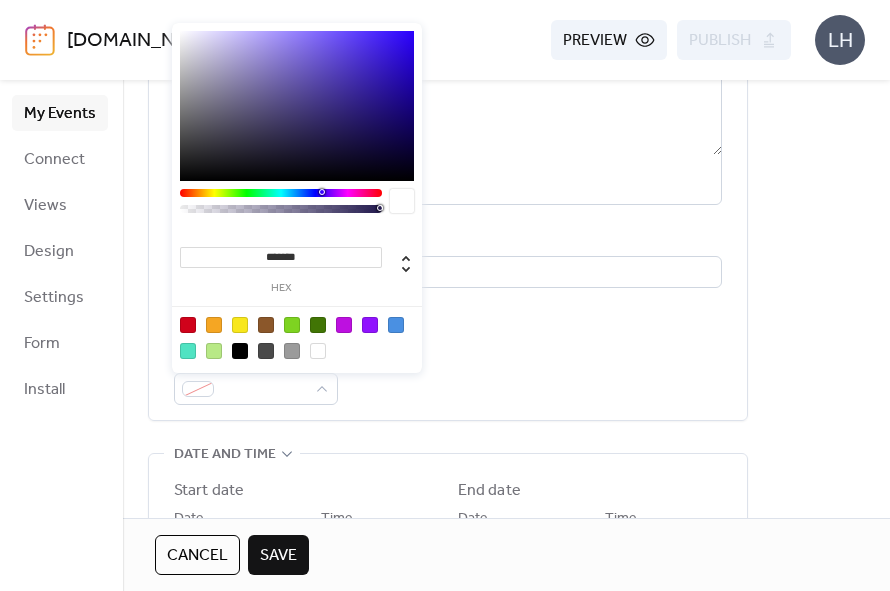 click at bounding box center (318, 325) 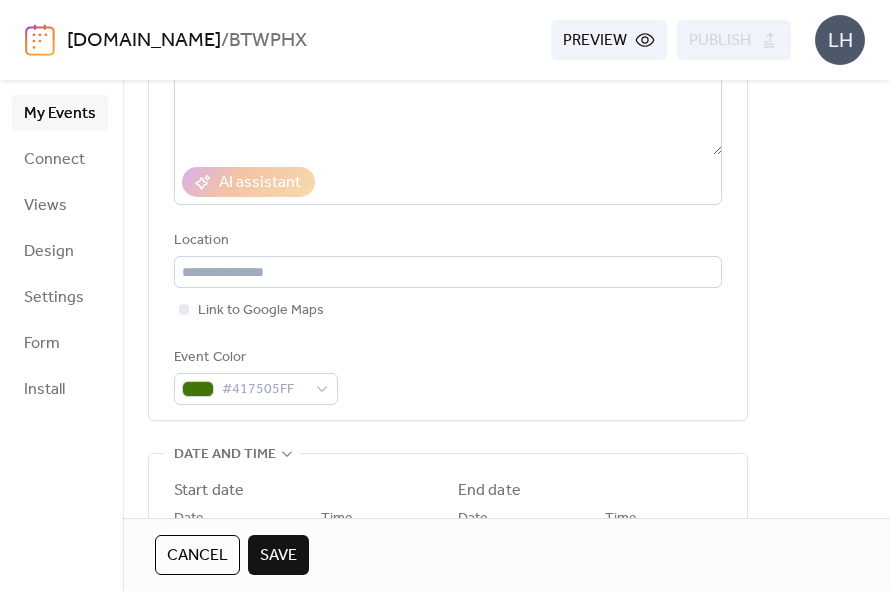 click on "**********" at bounding box center (448, 156) 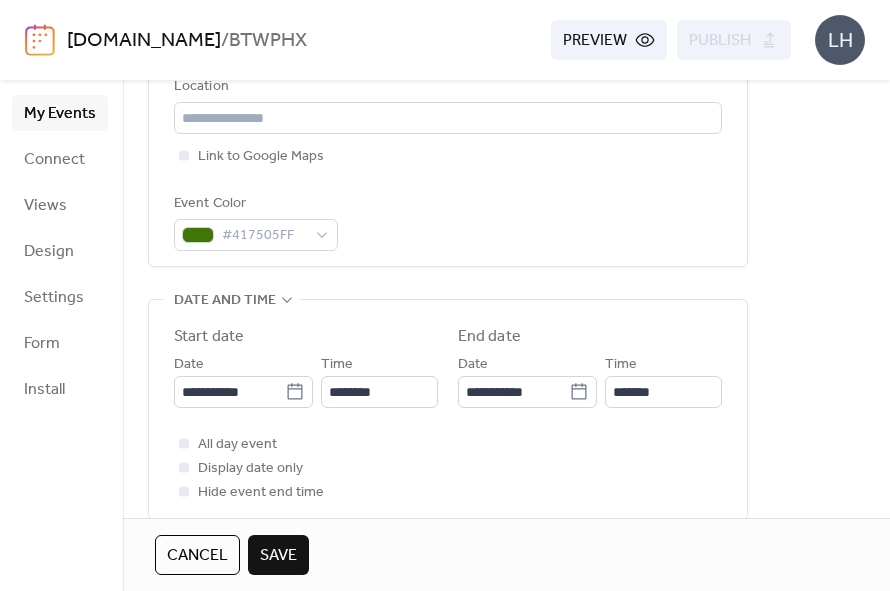 scroll, scrollTop: 479, scrollLeft: 0, axis: vertical 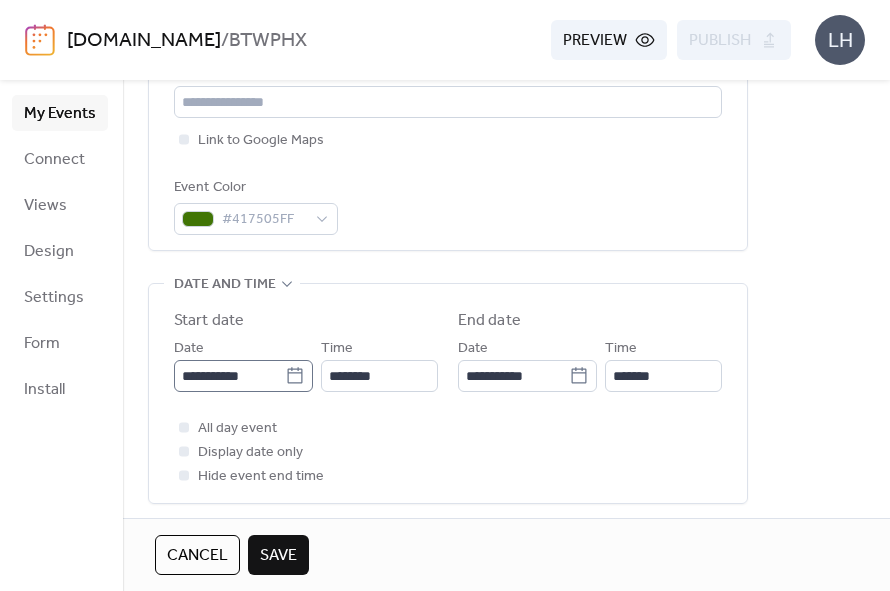 click on "**********" at bounding box center [445, 295] 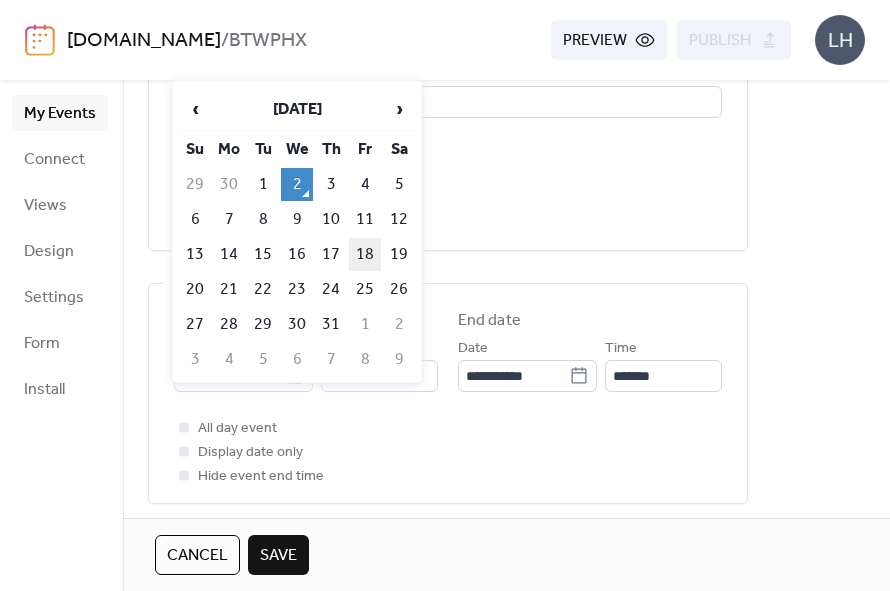 click on "18" at bounding box center (365, 254) 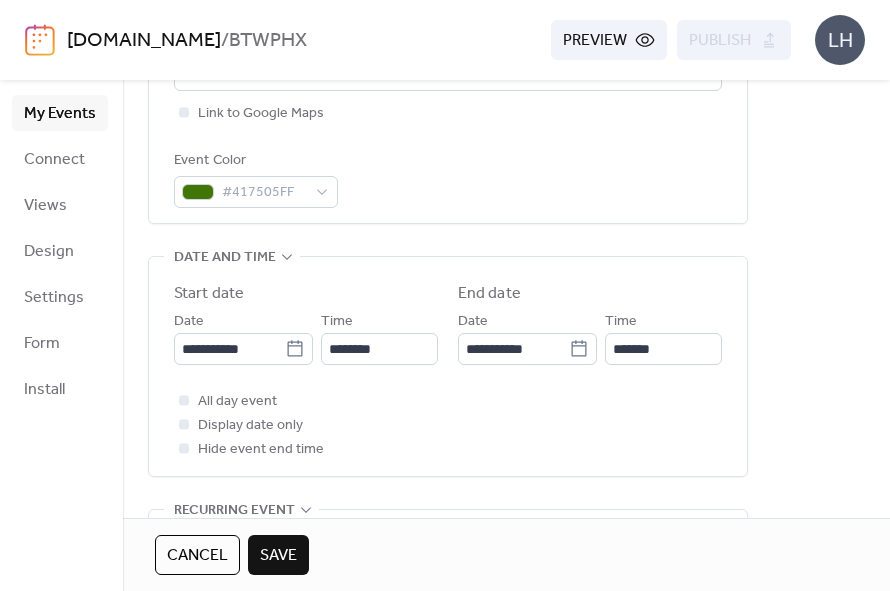 scroll, scrollTop: 507, scrollLeft: 0, axis: vertical 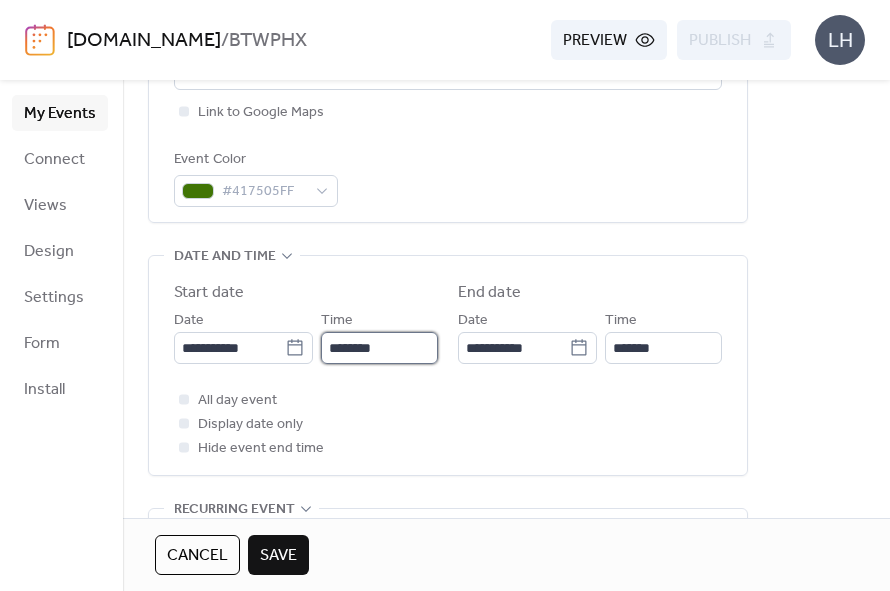 click on "********" at bounding box center [379, 348] 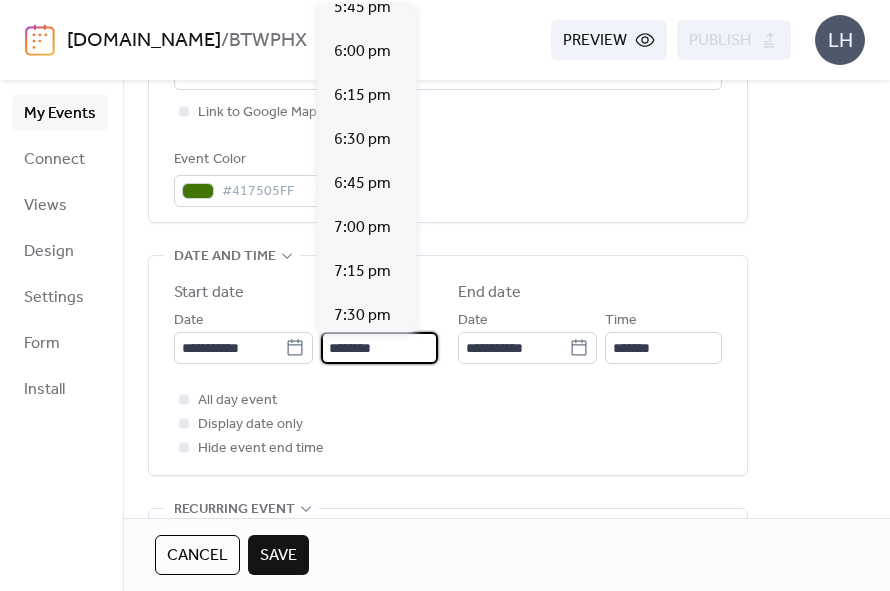 scroll, scrollTop: 3151, scrollLeft: 0, axis: vertical 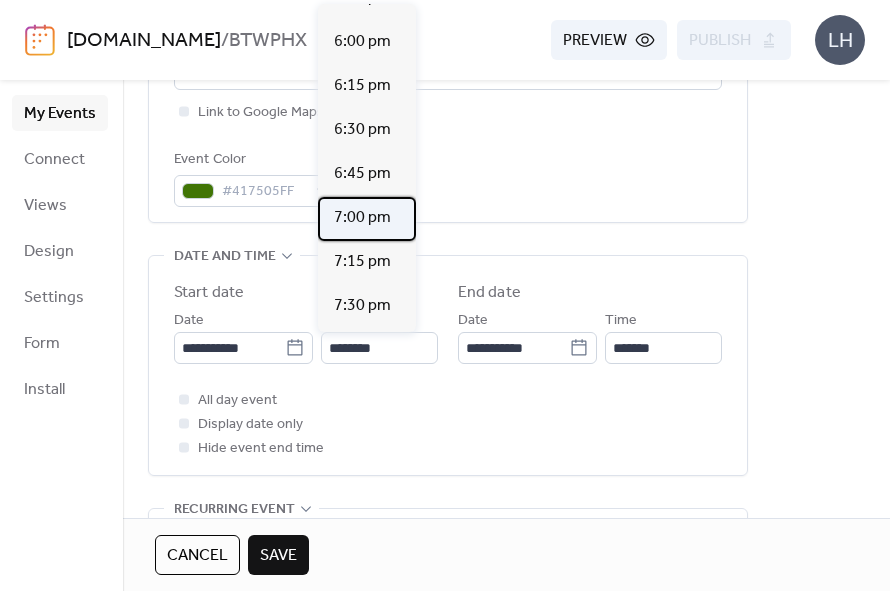 click on "7:00 pm" at bounding box center (362, 218) 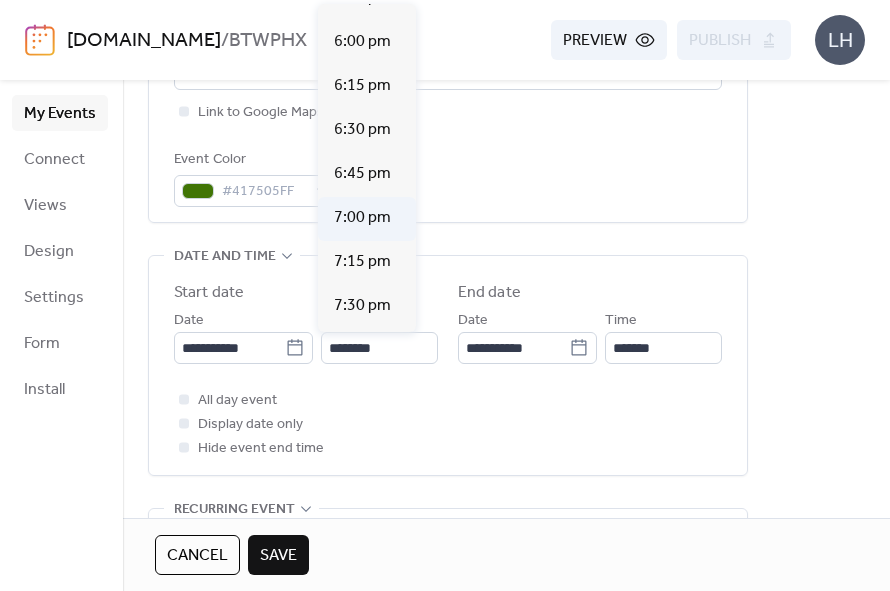 type on "*******" 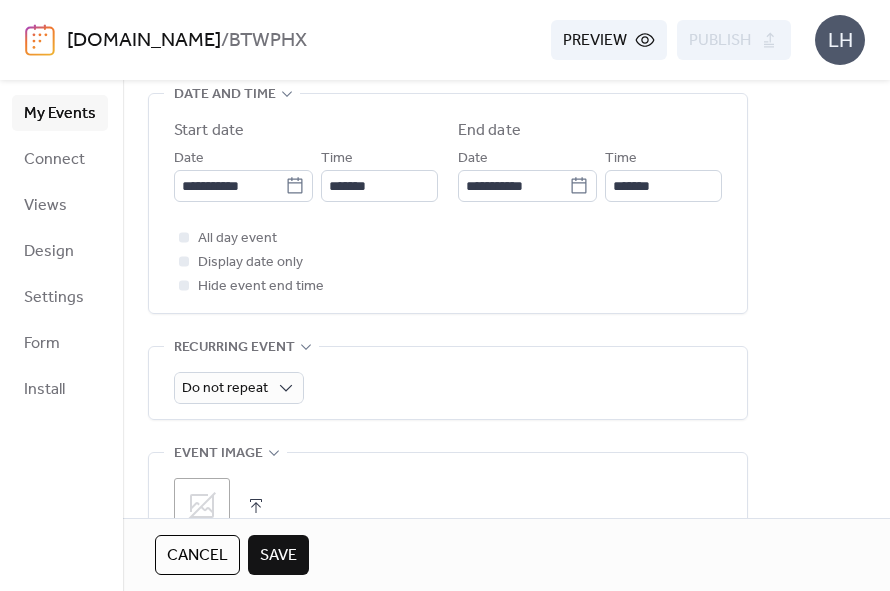 scroll, scrollTop: 671, scrollLeft: 0, axis: vertical 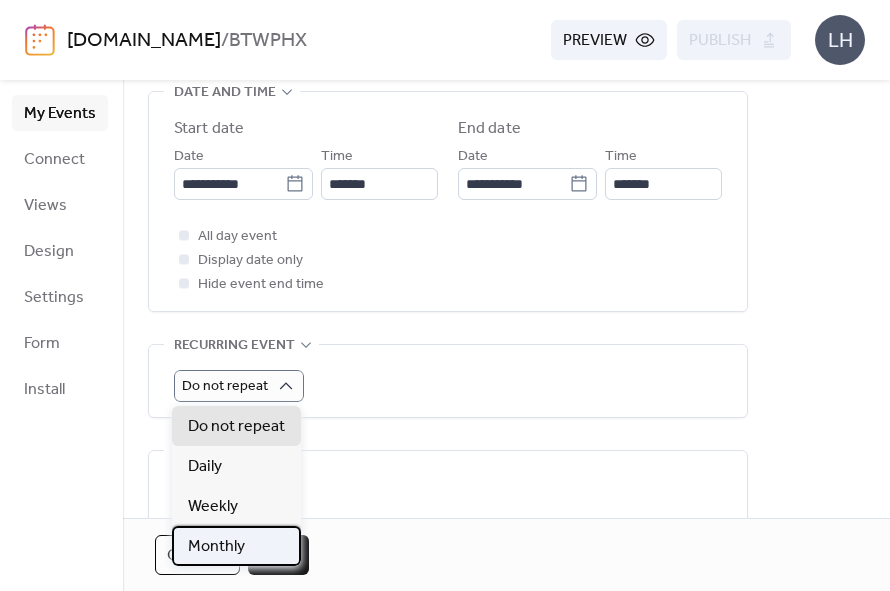 click on "Monthly" at bounding box center (216, 547) 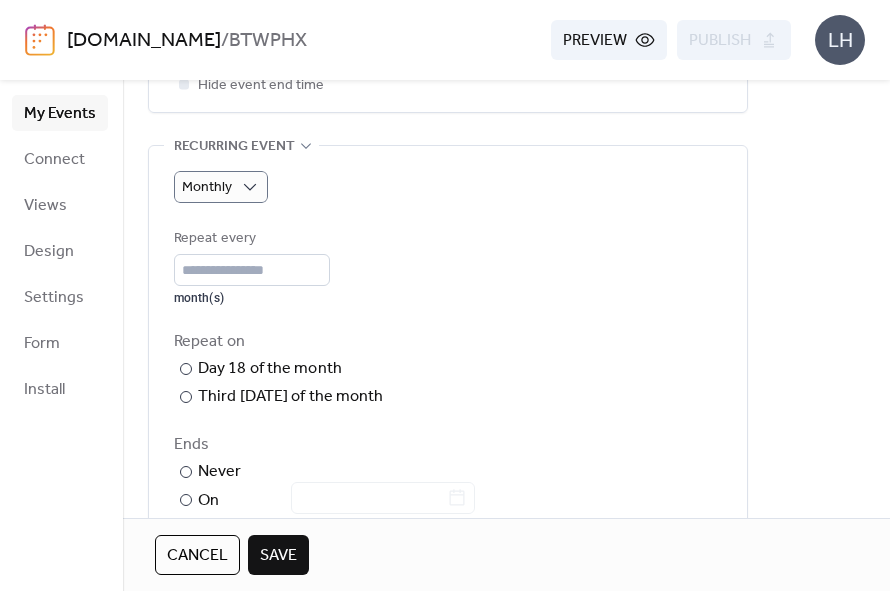 scroll, scrollTop: 877, scrollLeft: 0, axis: vertical 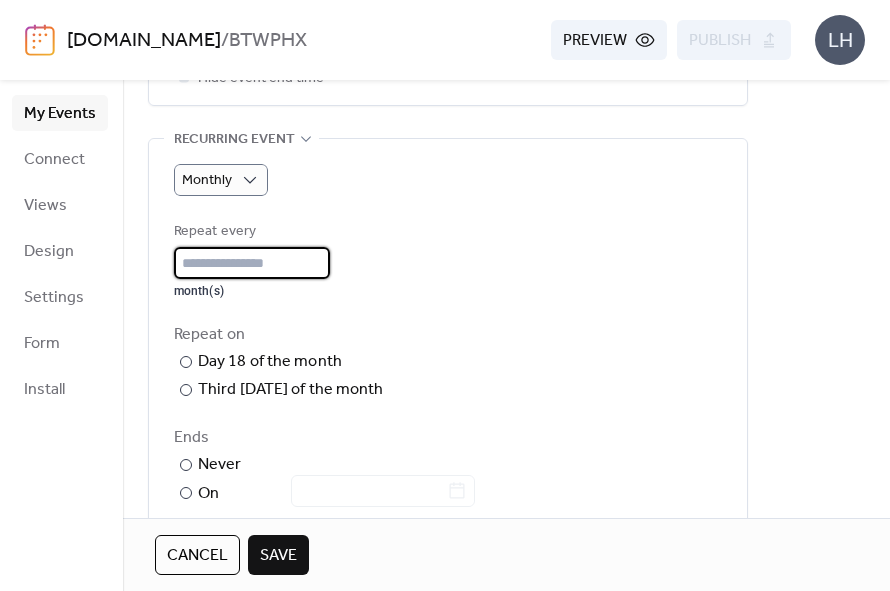 click on "*" at bounding box center (252, 263) 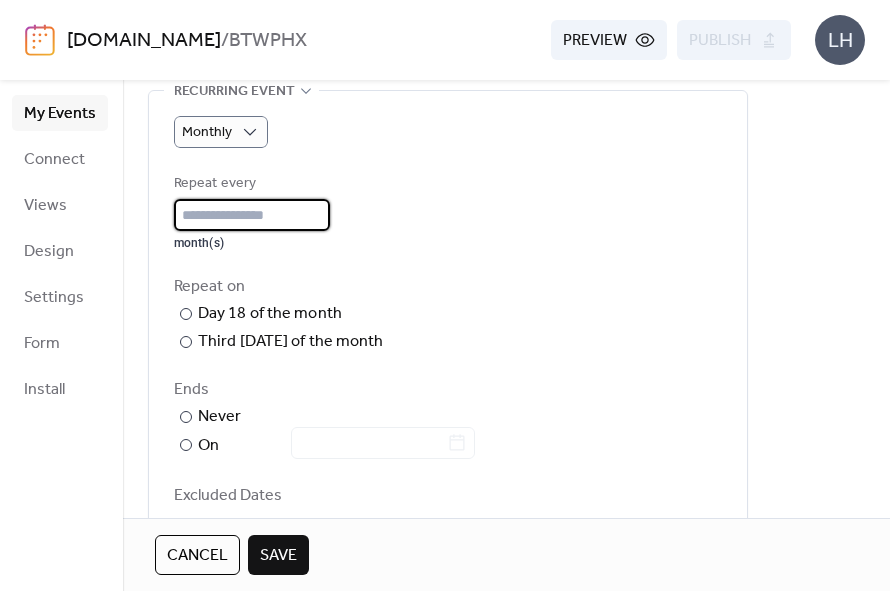 scroll, scrollTop: 908, scrollLeft: 0, axis: vertical 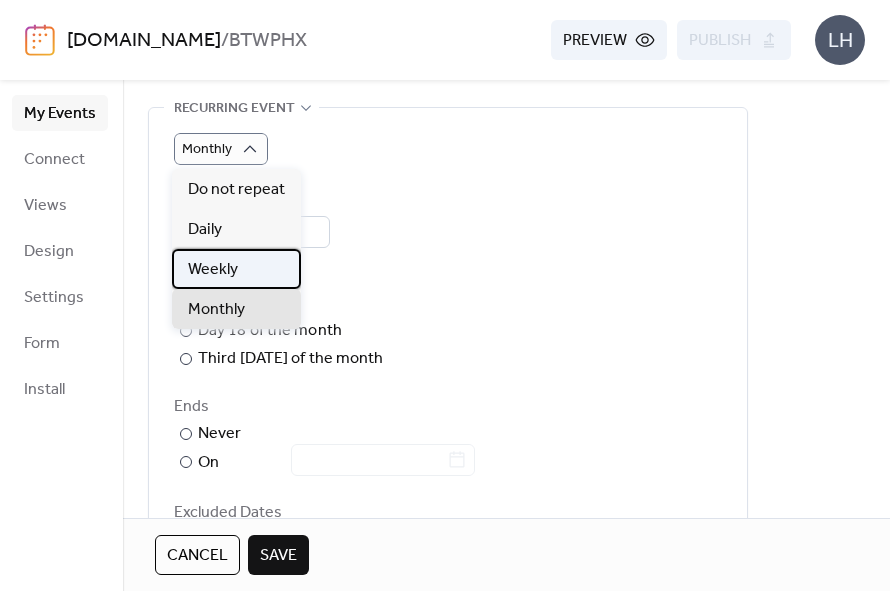 click on "Weekly" at bounding box center [213, 270] 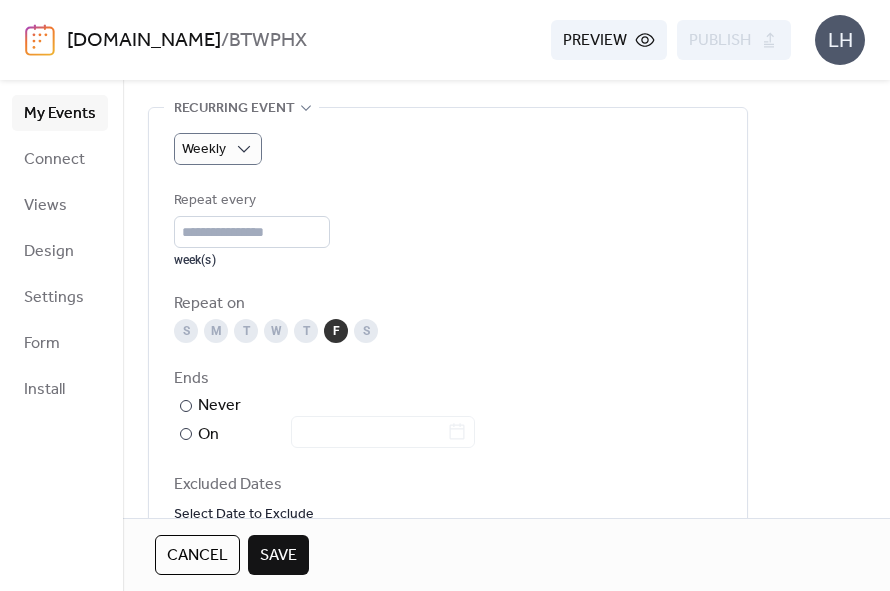 scroll, scrollTop: 928, scrollLeft: 0, axis: vertical 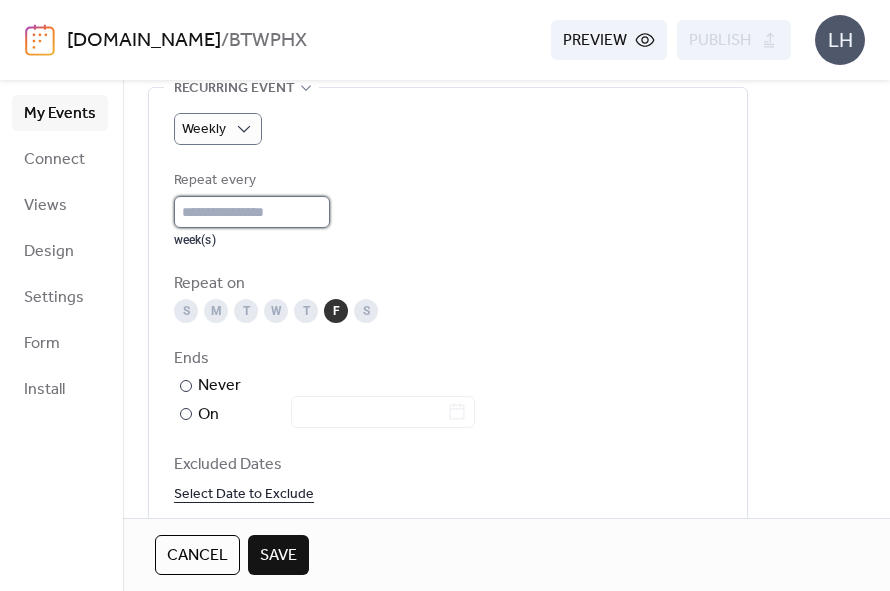 click on "*" at bounding box center [252, 212] 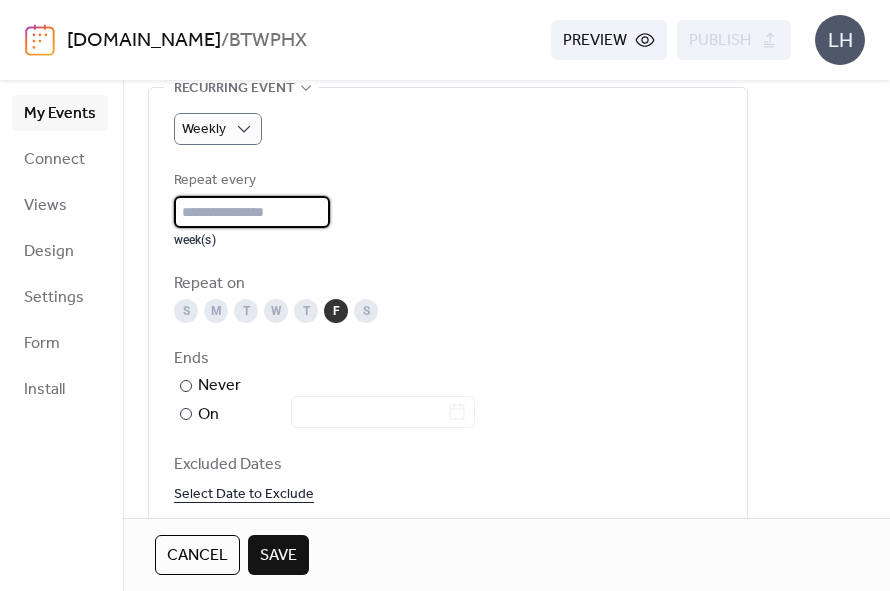 type on "*" 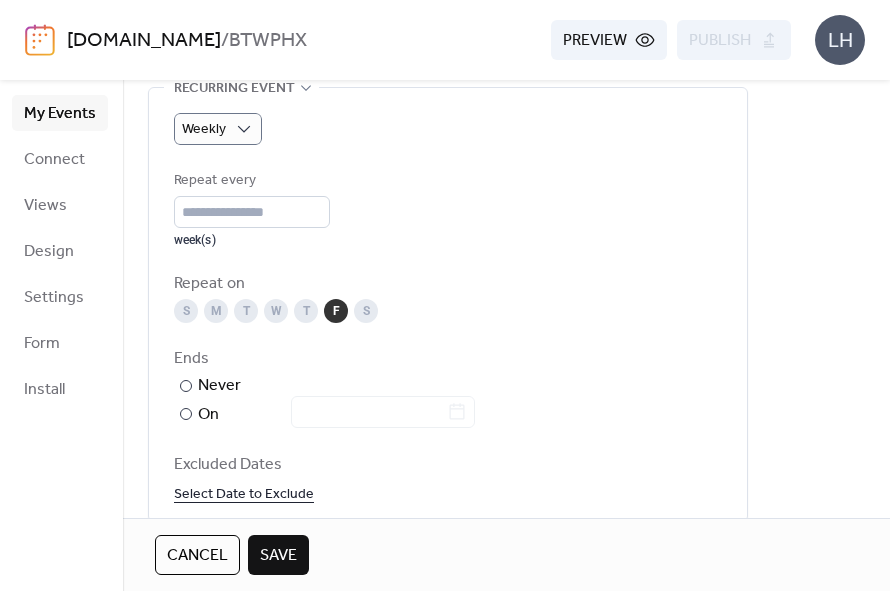 click on "T" at bounding box center [246, 311] 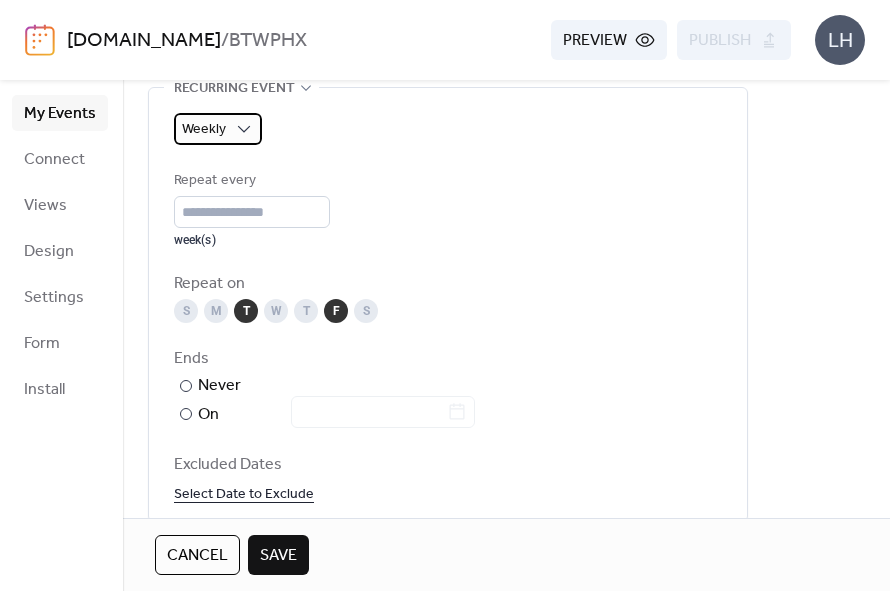 click on "Weekly" at bounding box center [204, 129] 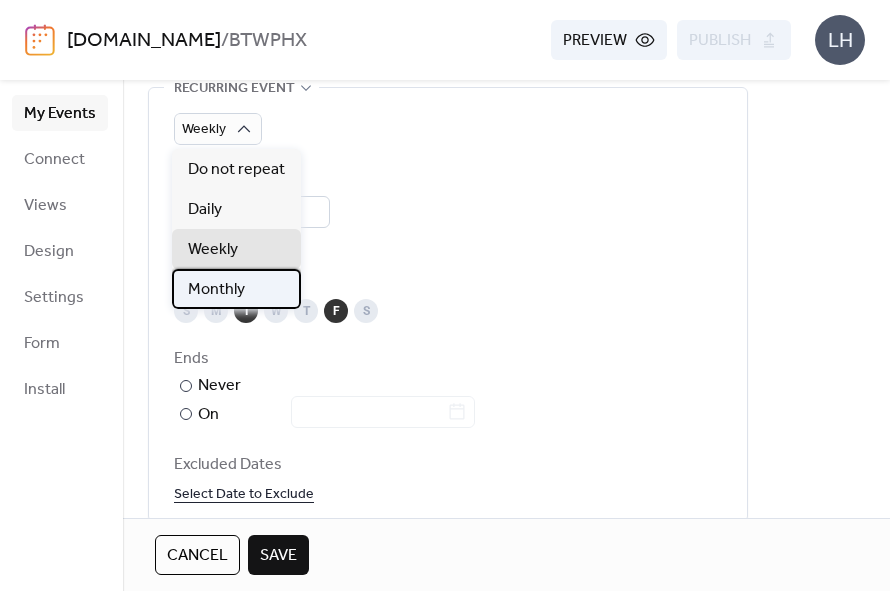 click on "Monthly" at bounding box center [216, 290] 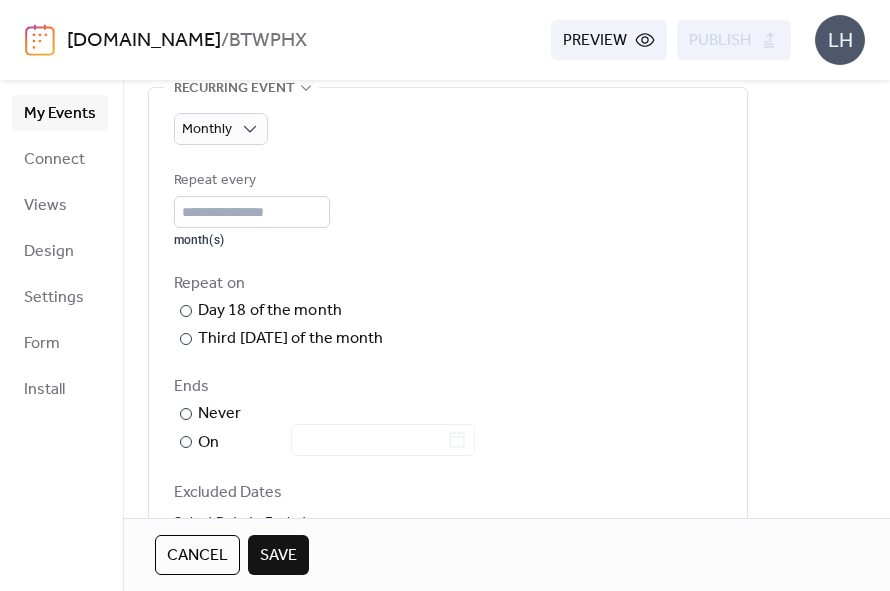 click on "Repeat every * month(s)" at bounding box center (448, 208) 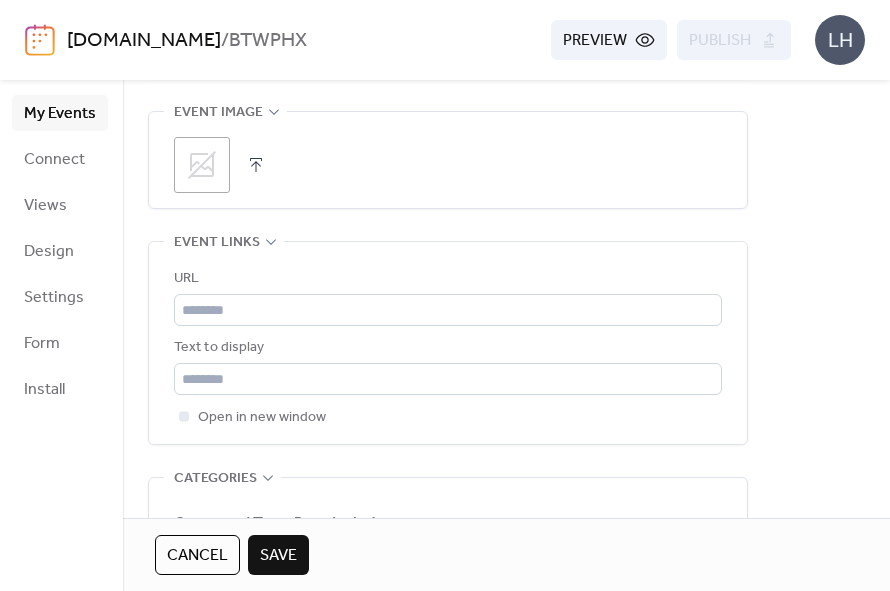 scroll, scrollTop: 1438, scrollLeft: 0, axis: vertical 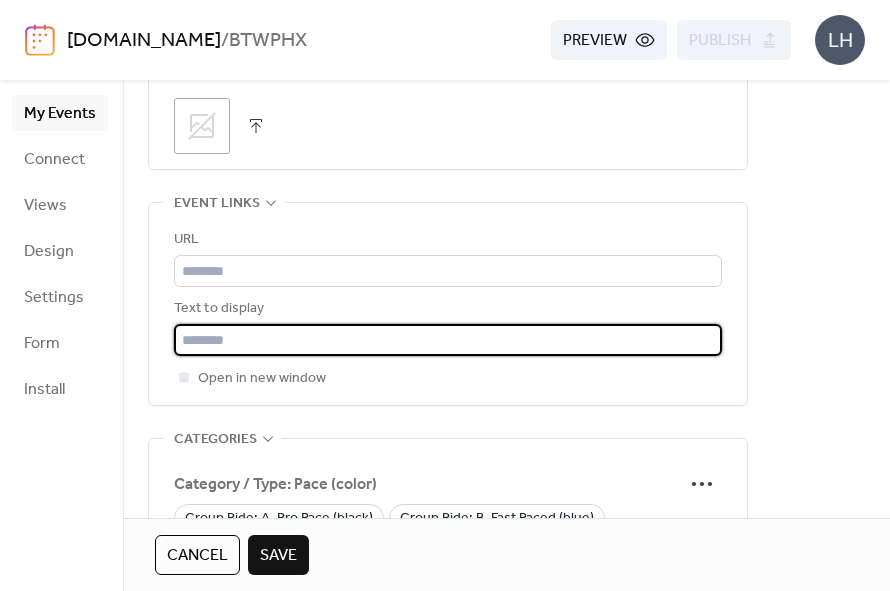 drag, startPoint x: 236, startPoint y: 342, endPoint x: 180, endPoint y: 342, distance: 56 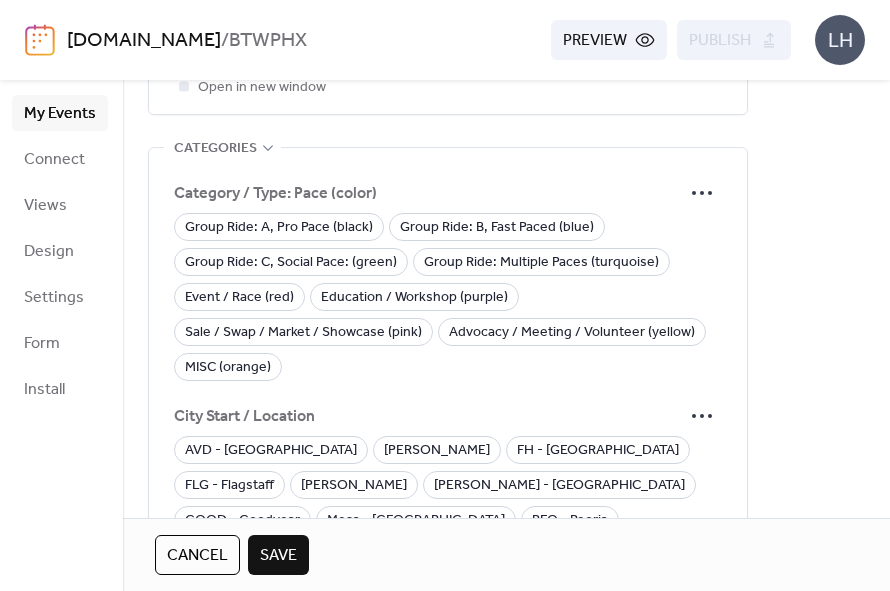 scroll, scrollTop: 1731, scrollLeft: 0, axis: vertical 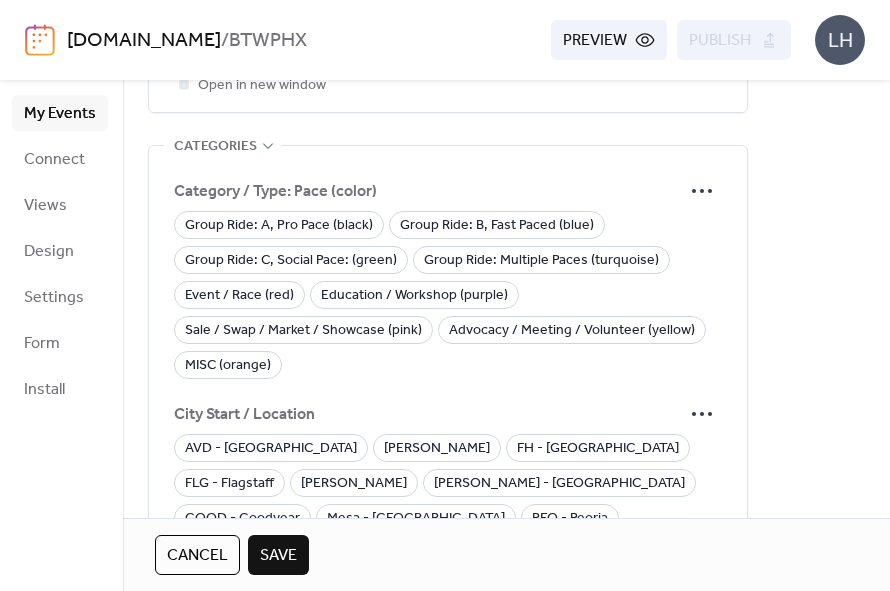 click on "Group Ride: A, Pro Pace (black) Group Ride: B, Fast Paced (blue) Group Ride: C, Social Pace: (green) Group Ride: Multiple Paces (turquoise) Event / Race (red) Education / Workshop (purple) Sale / Swap / Market / Showcase (pink) Advocacy / Meeting / Volunteer (yellow) MISC (orange)" at bounding box center [448, 295] 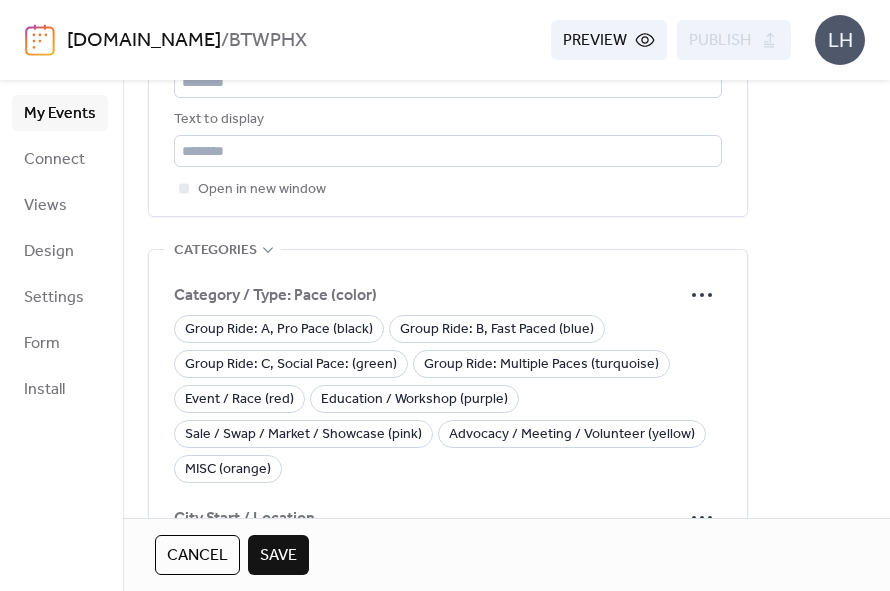 scroll, scrollTop: 1632, scrollLeft: 0, axis: vertical 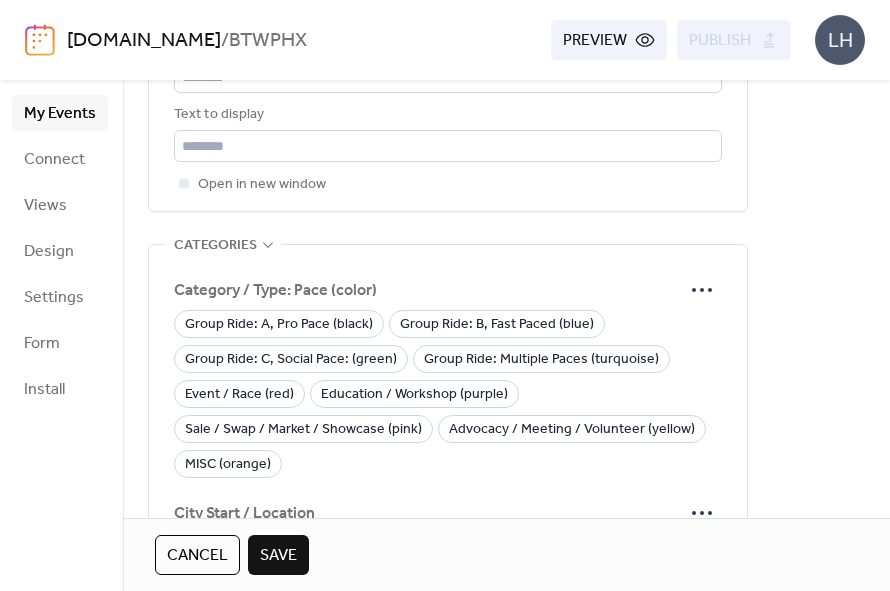 click on "Group Ride: A, Pro Pace (black) Group Ride: B, Fast Paced (blue) Group Ride: C, Social Pace: (green) Group Ride: Multiple Paces (turquoise) Event / Race (red) Education / Workshop (purple) Sale / Swap / Market / Showcase (pink) Advocacy / Meeting / Volunteer (yellow) MISC (orange)" at bounding box center [448, 394] 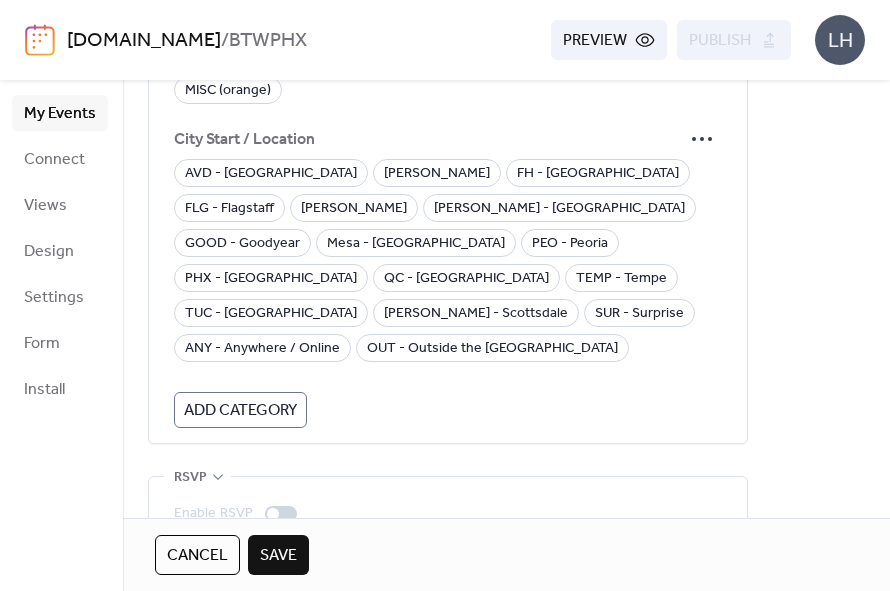 scroll, scrollTop: 2005, scrollLeft: 0, axis: vertical 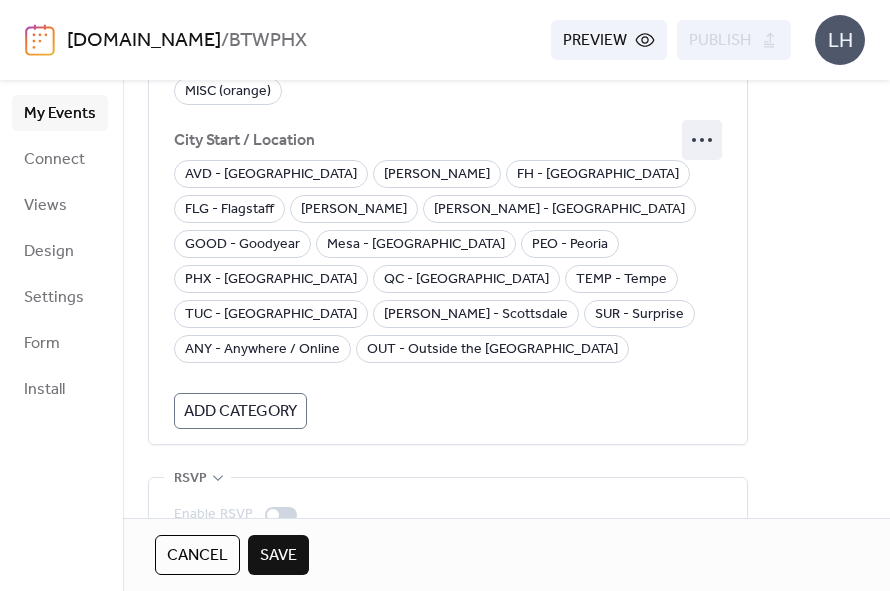 click 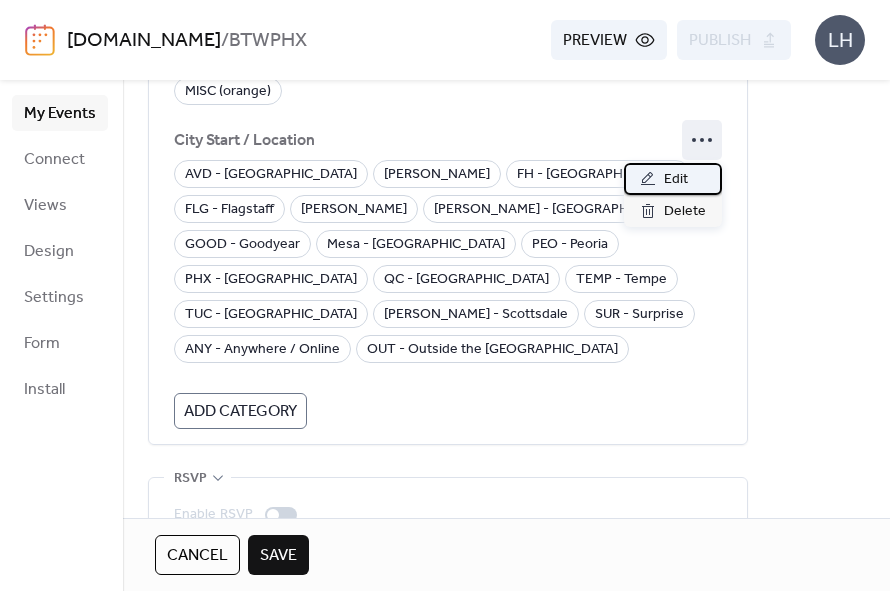 click on "Edit" at bounding box center [676, 180] 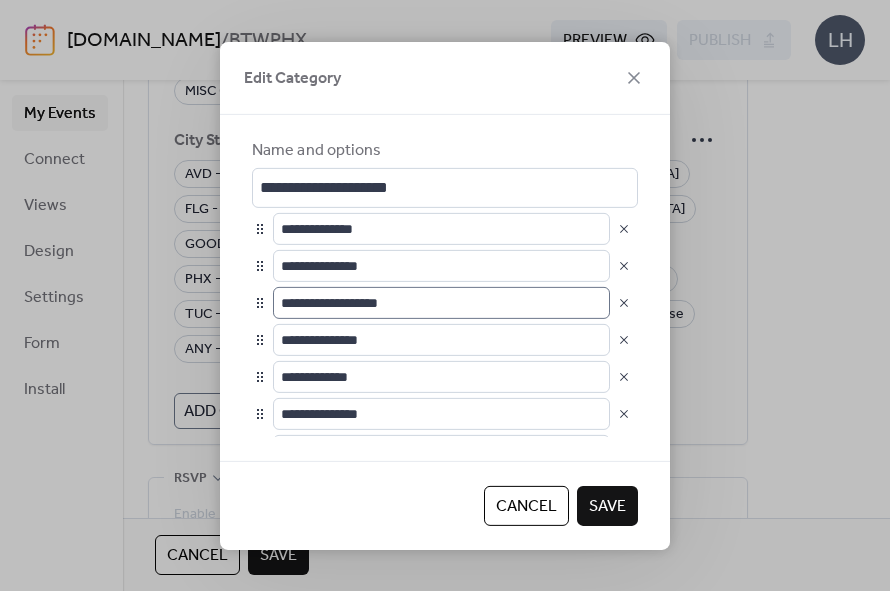 scroll, scrollTop: 1, scrollLeft: 0, axis: vertical 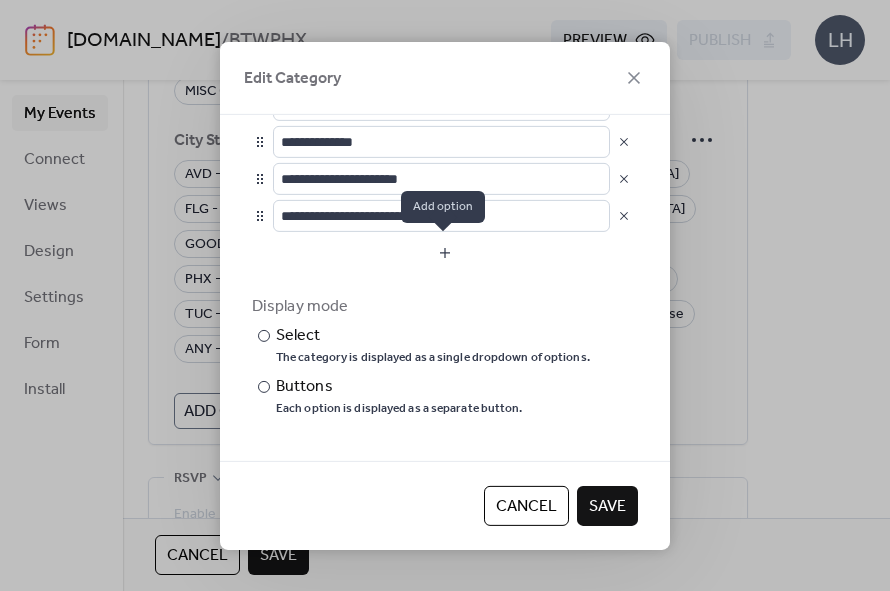 click at bounding box center (445, 252) 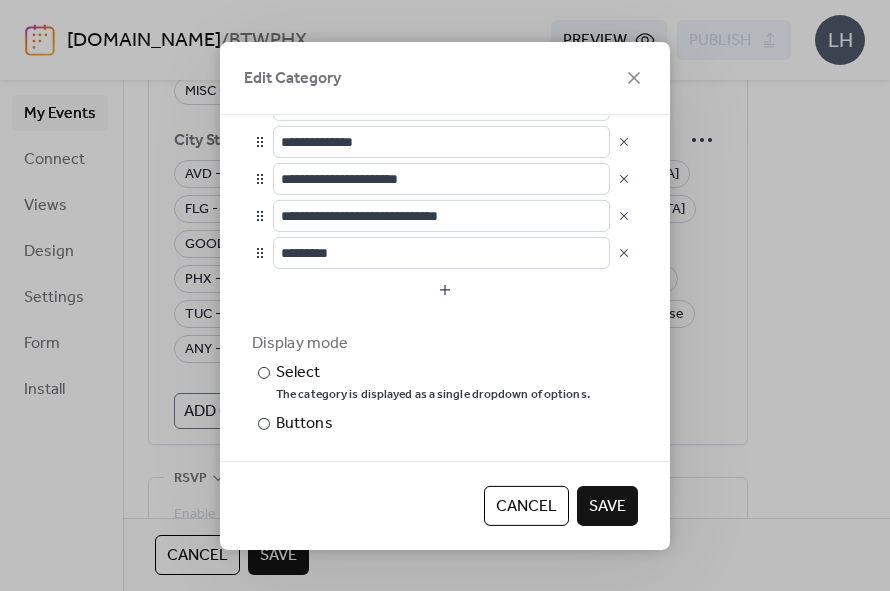 click at bounding box center [624, 252] 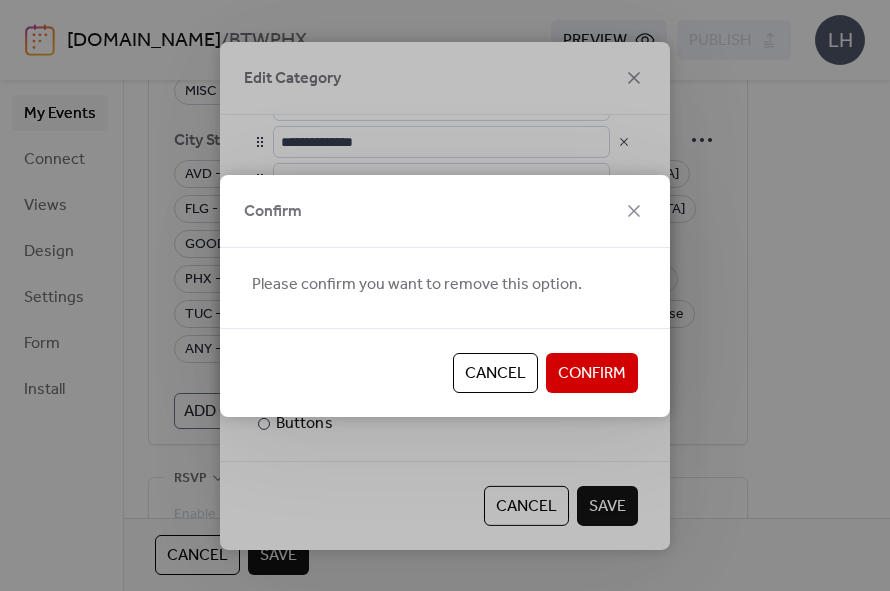 click on "Cancel" at bounding box center (495, 374) 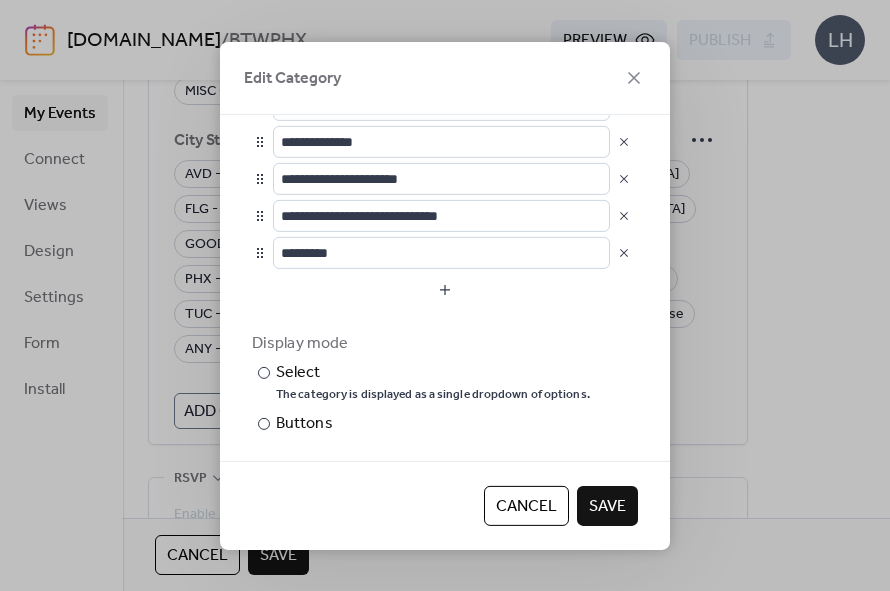 click at bounding box center (624, 252) 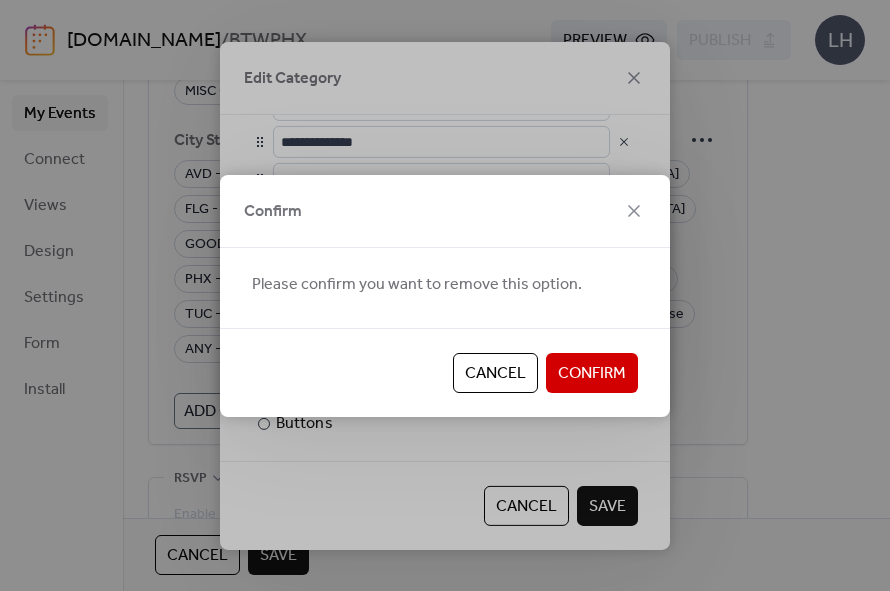 click on "Confirm" at bounding box center (592, 374) 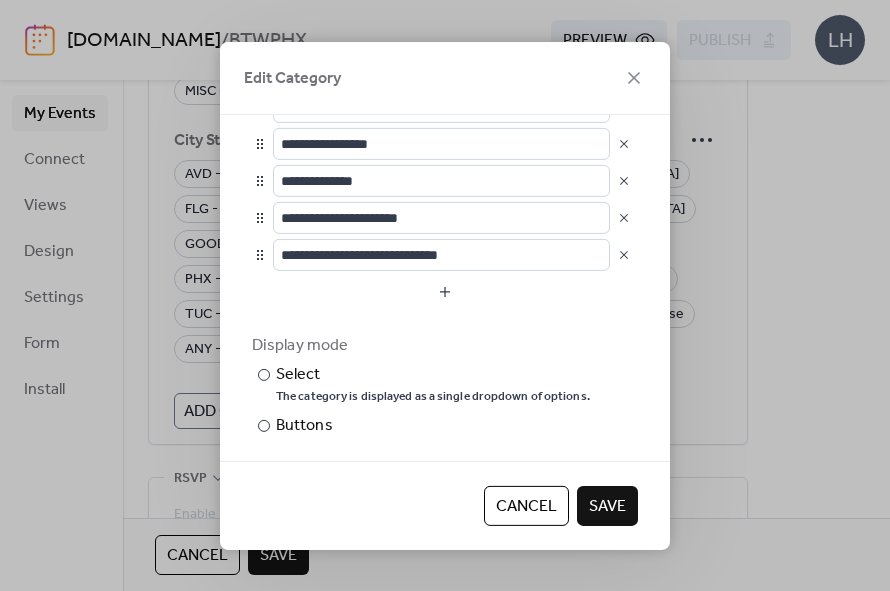 scroll, scrollTop: 559, scrollLeft: 0, axis: vertical 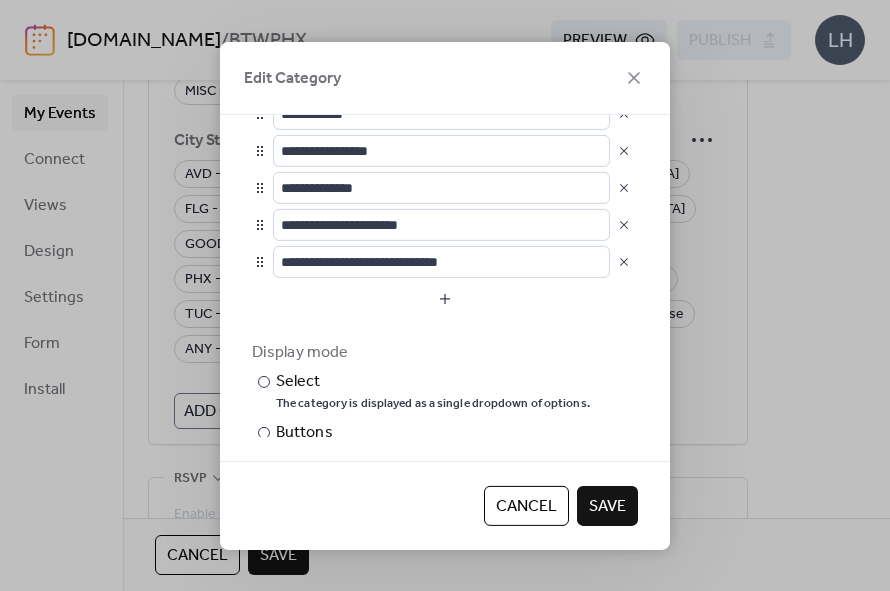 click on "Save" at bounding box center [607, 507] 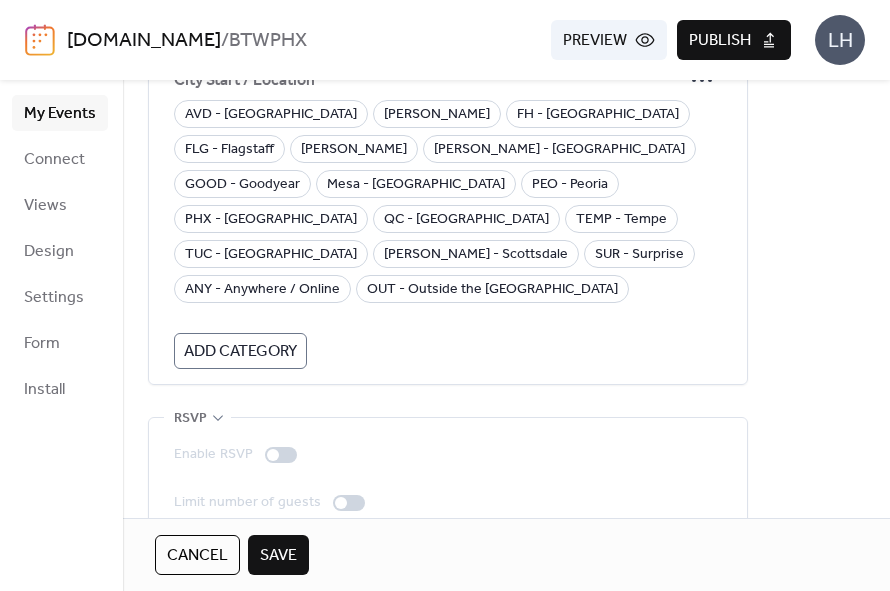 scroll, scrollTop: 2066, scrollLeft: 0, axis: vertical 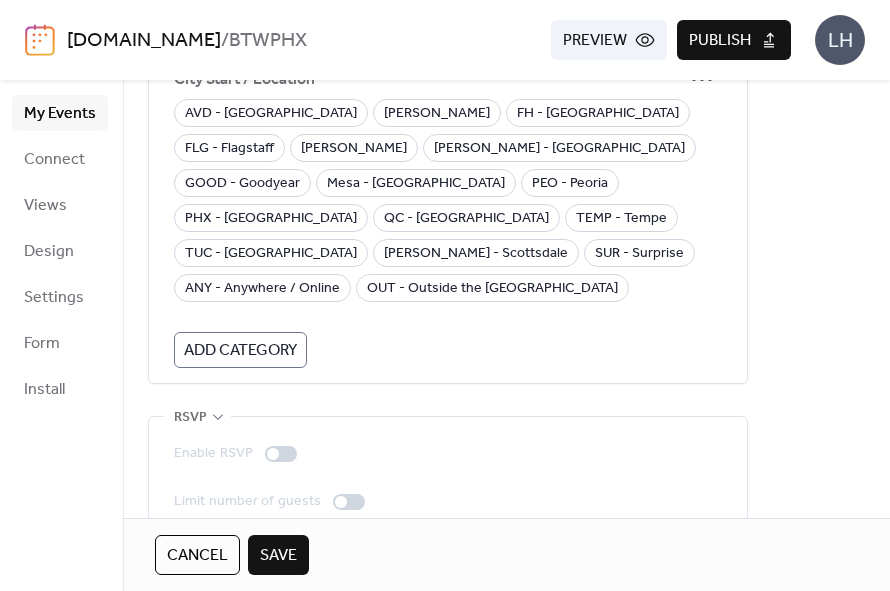 click on "Publish" at bounding box center [720, 41] 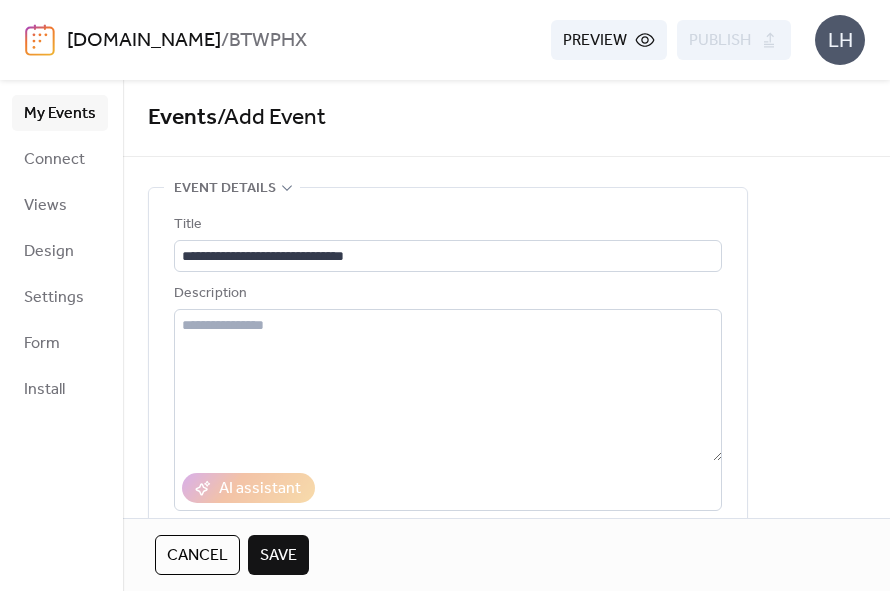 scroll, scrollTop: 0, scrollLeft: 0, axis: both 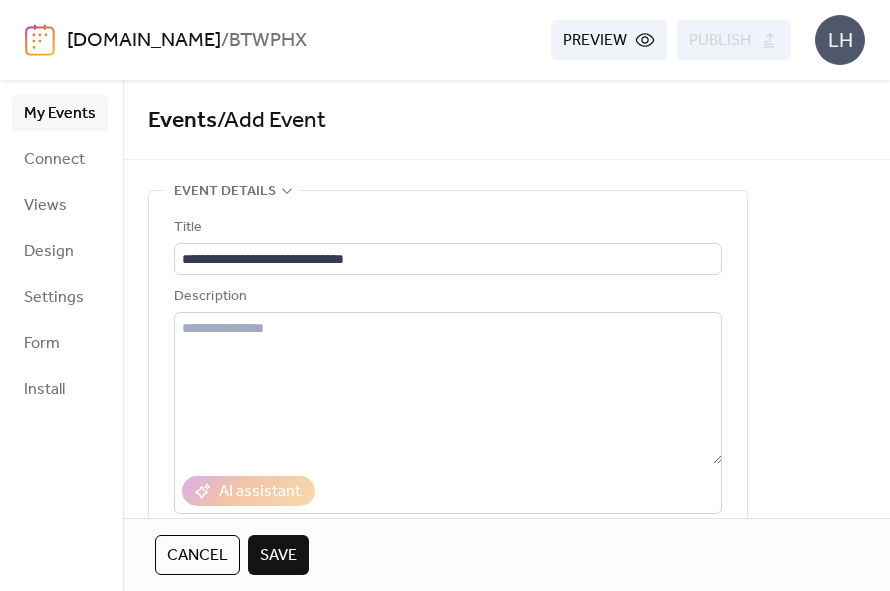 click on "**********" at bounding box center (506, 1404) 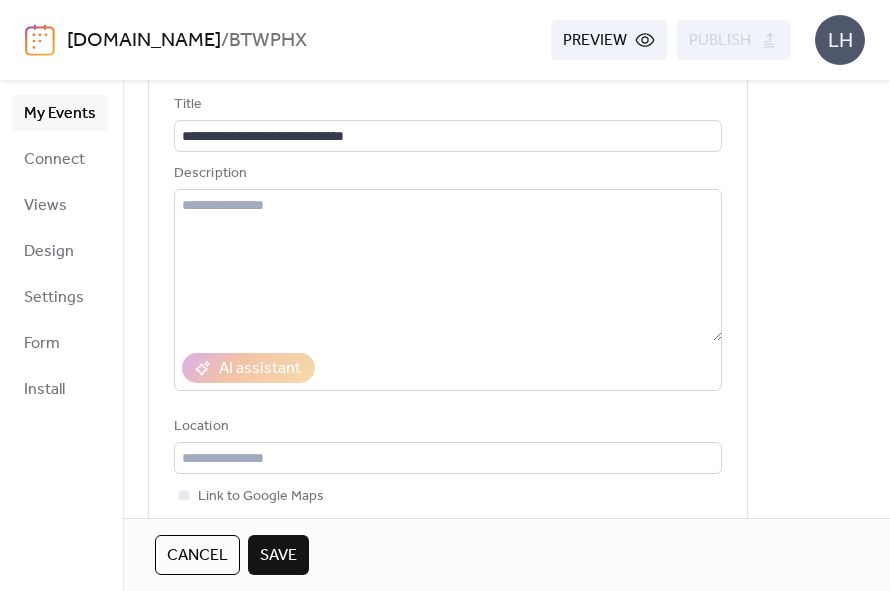 scroll, scrollTop: 0, scrollLeft: 0, axis: both 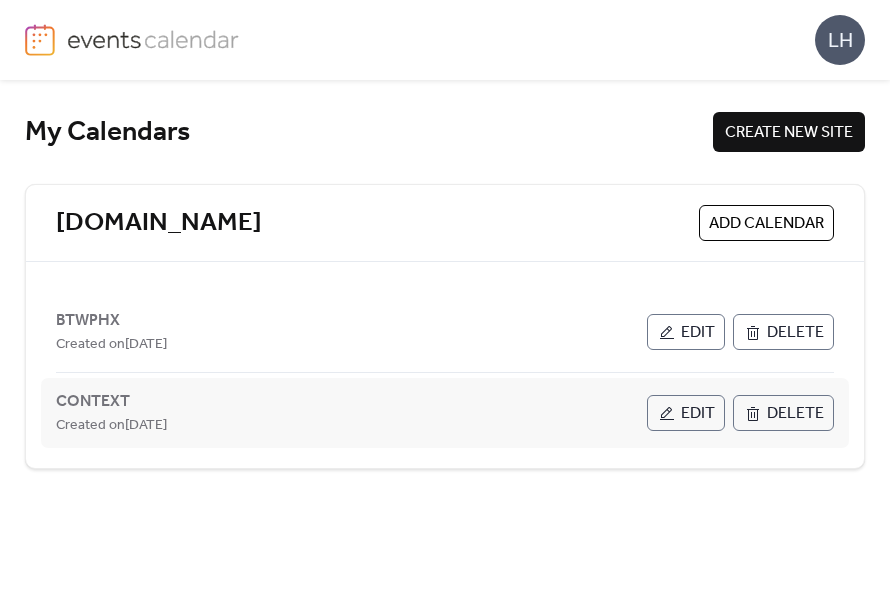 click on "Edit" at bounding box center [698, 414] 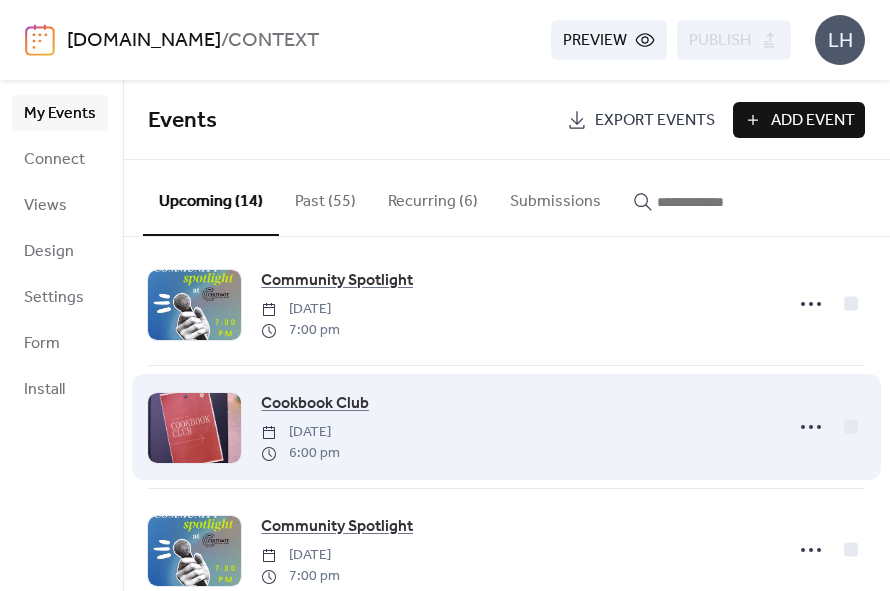 scroll, scrollTop: 0, scrollLeft: 0, axis: both 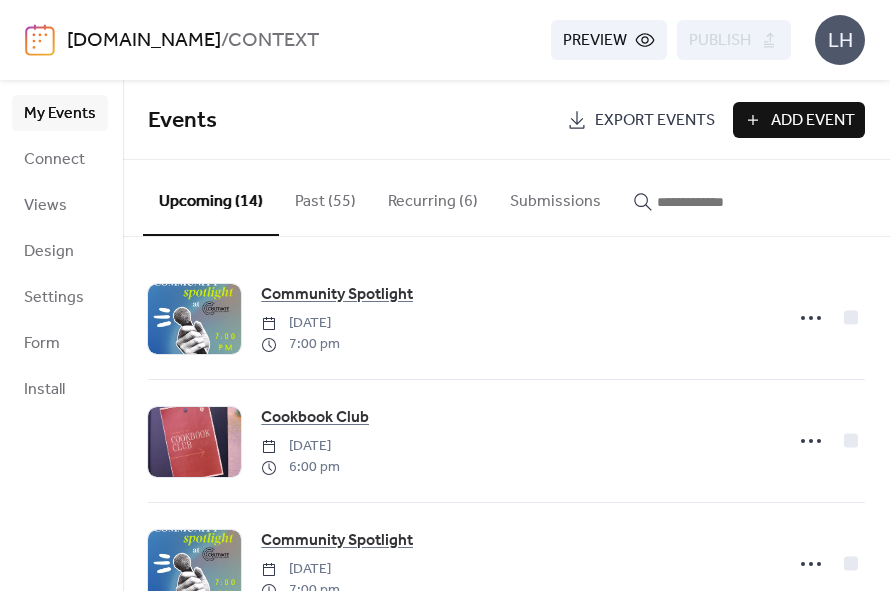 click on "Add Event" at bounding box center [813, 121] 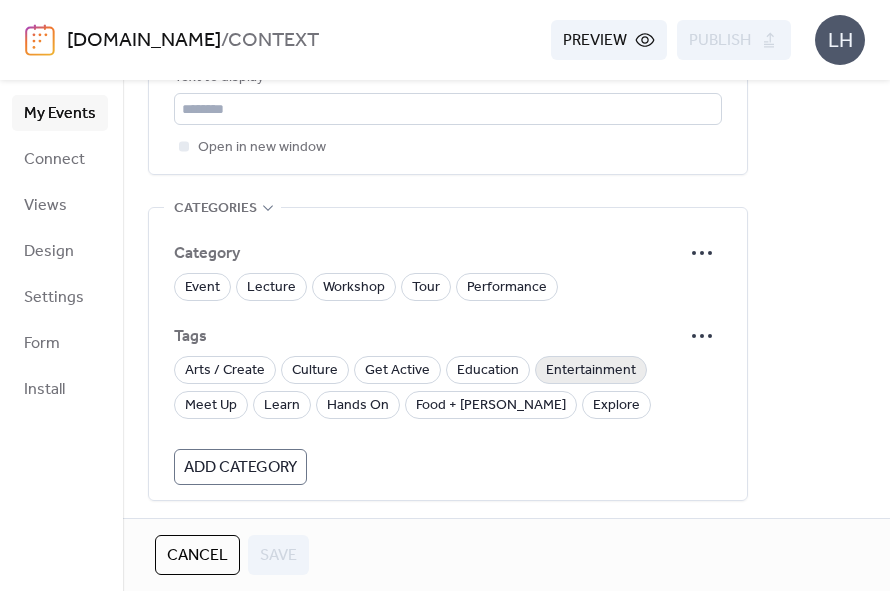 scroll, scrollTop: 1433, scrollLeft: 0, axis: vertical 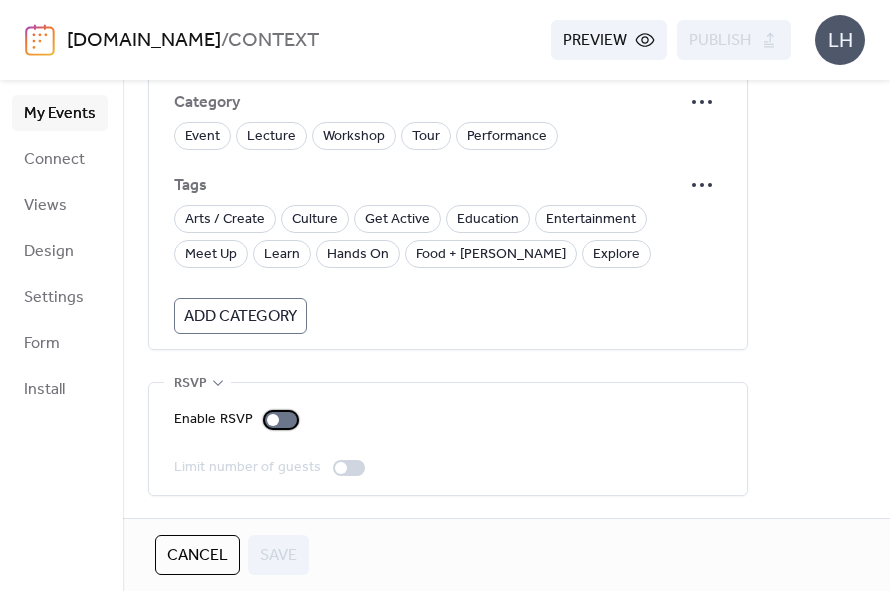 click at bounding box center (281, 420) 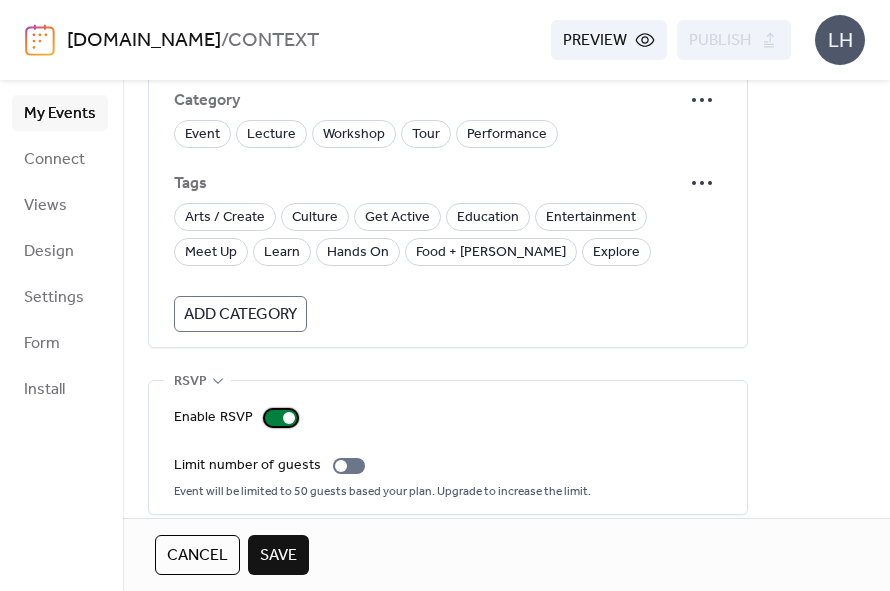 click at bounding box center [281, 418] 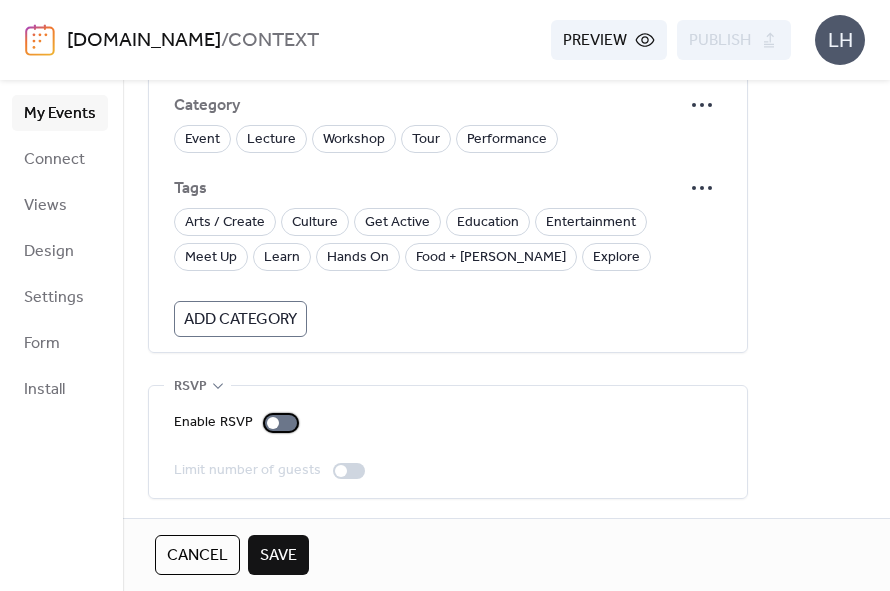scroll, scrollTop: 1422, scrollLeft: 0, axis: vertical 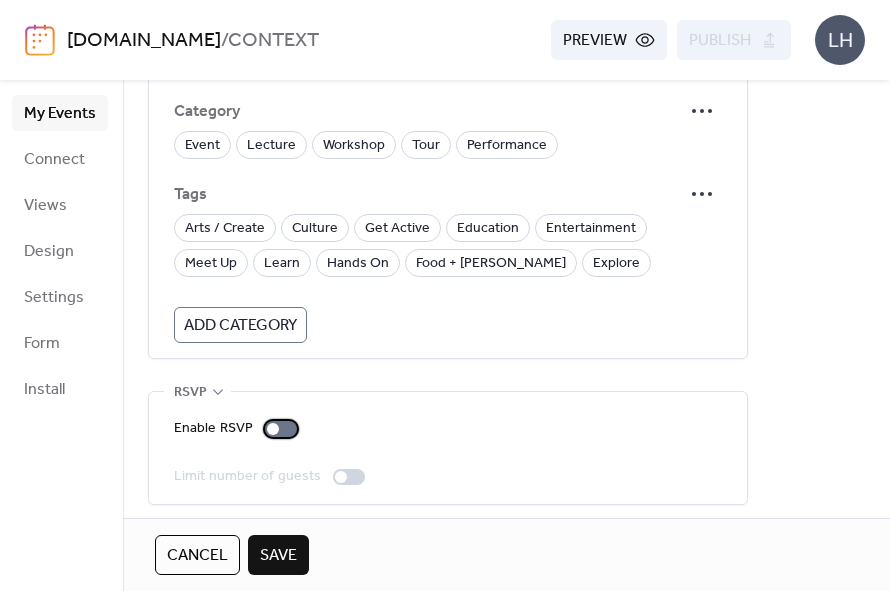 click at bounding box center [281, 429] 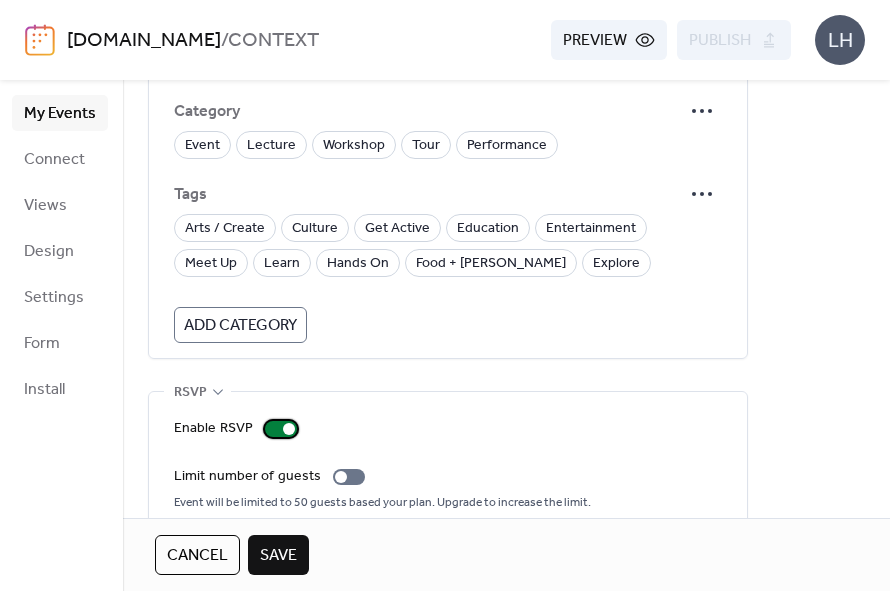 click at bounding box center (281, 429) 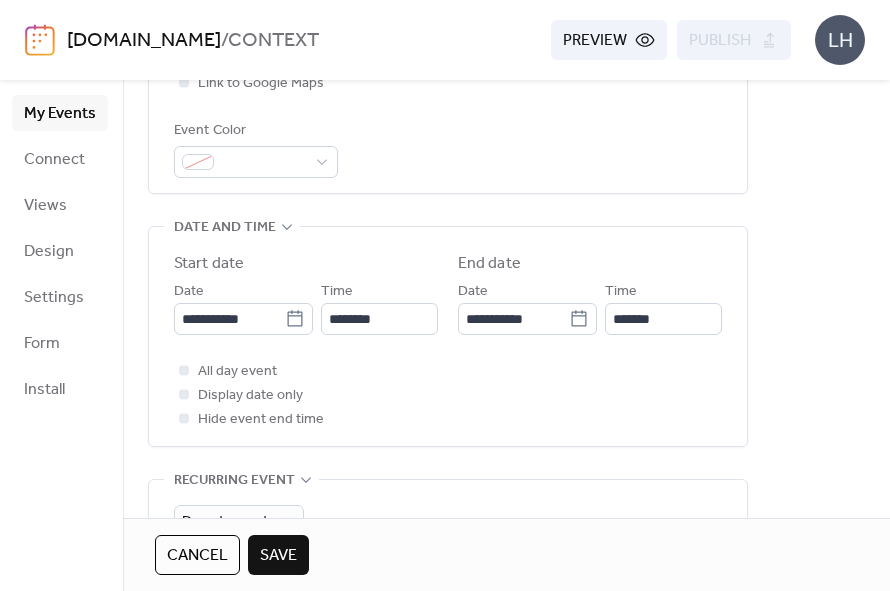scroll, scrollTop: 0, scrollLeft: 0, axis: both 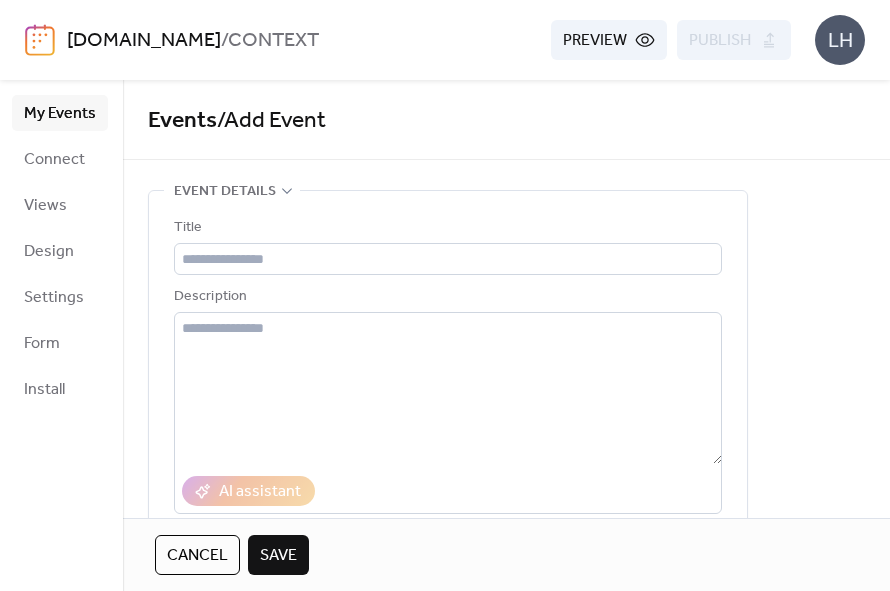 click on "Preview" at bounding box center (595, 41) 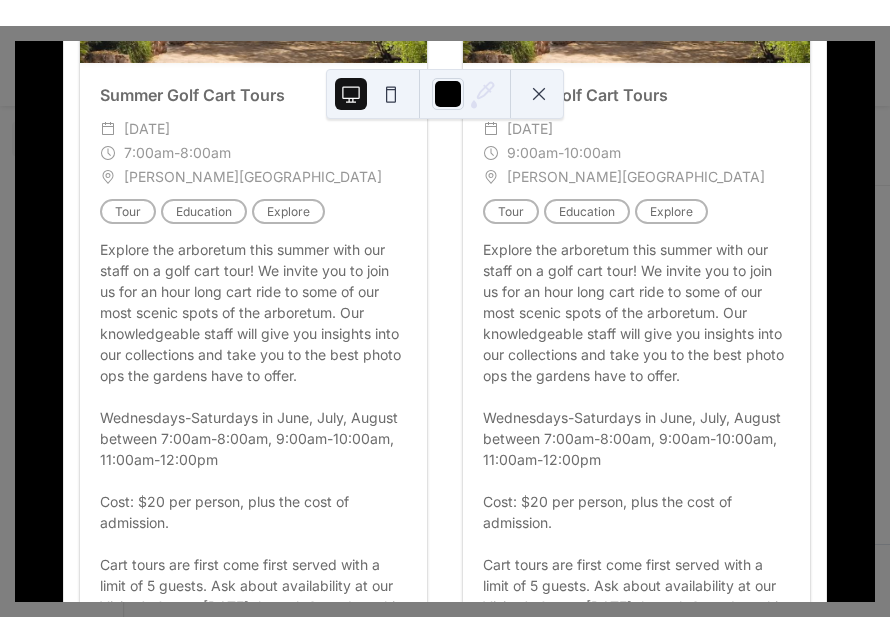 scroll, scrollTop: 0, scrollLeft: 0, axis: both 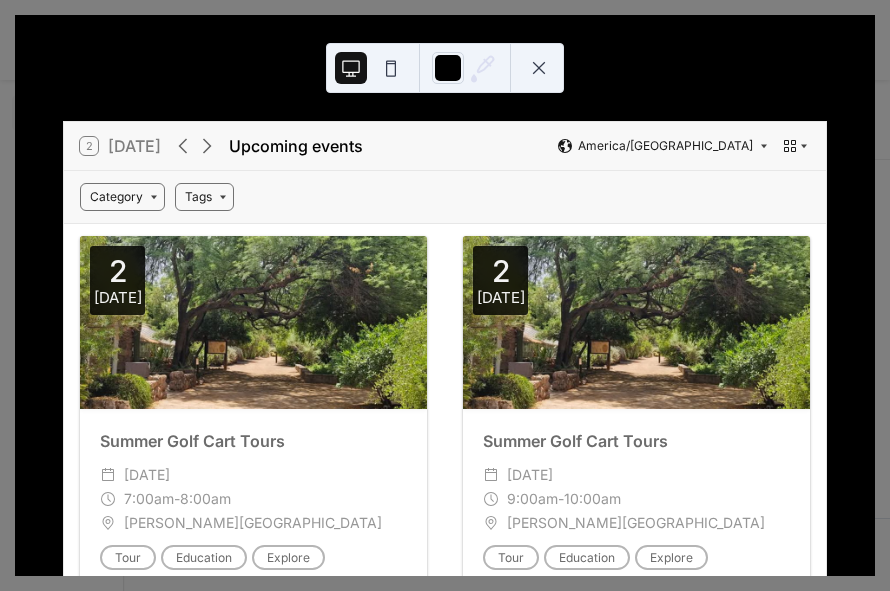click on "2 [DATE] Upcoming events America/[GEOGRAPHIC_DATA] Category Tags [DATE] Summer Golf Cart Tours ​ [DATE] ​ 7:00am - 8:00am ​ [PERSON_NAME][GEOGRAPHIC_DATA] Category Tour Tags Education Tags Explore Explore the arboretum this summer with our staff on a golf cart tour! We invite you to join us for an hour long cart ride to some of our most scenic spots of the arboretum. Our knowledgeable staff will give you insights into our collections and take you to the best photo ops the gardens have to offer. Wednesdays-Saturdays in June, July, August between 7:00am-8:00am, 9:00am-10:00am, 11:00am-12:00pm Cost: $20 per person, plus the cost of admission. Cart tours are first come first served with a limit of 5 guests. Ask about availability at our Visitor’s Center [DATE] through Saturdays this summer! Some exclusions apply Save event [DATE] Summer Golf Cart Tours ​ [DATE] ​ 9:00am - 10:00am ​ [PERSON_NAME][GEOGRAPHIC_DATA] Category Tour Tags Education Tags Explore Some exclusions apply Save event 2" at bounding box center (445, 295) 